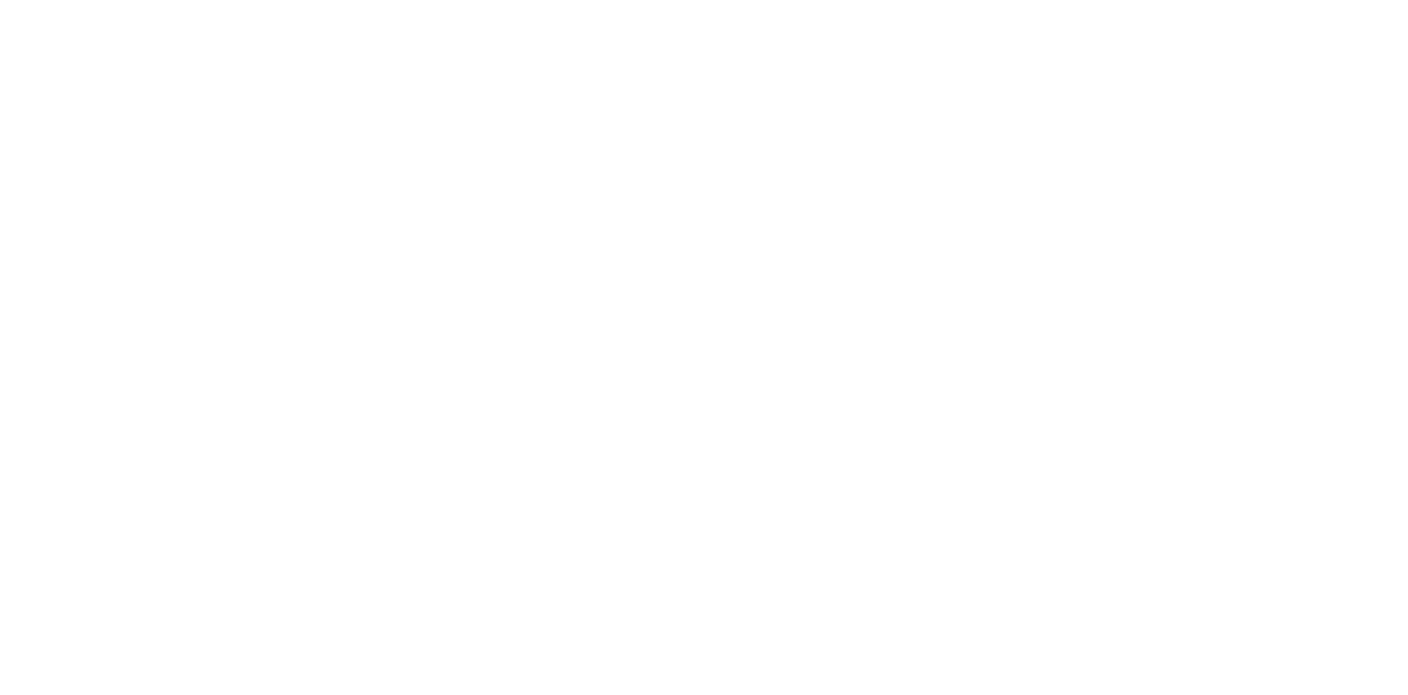 scroll, scrollTop: 0, scrollLeft: 0, axis: both 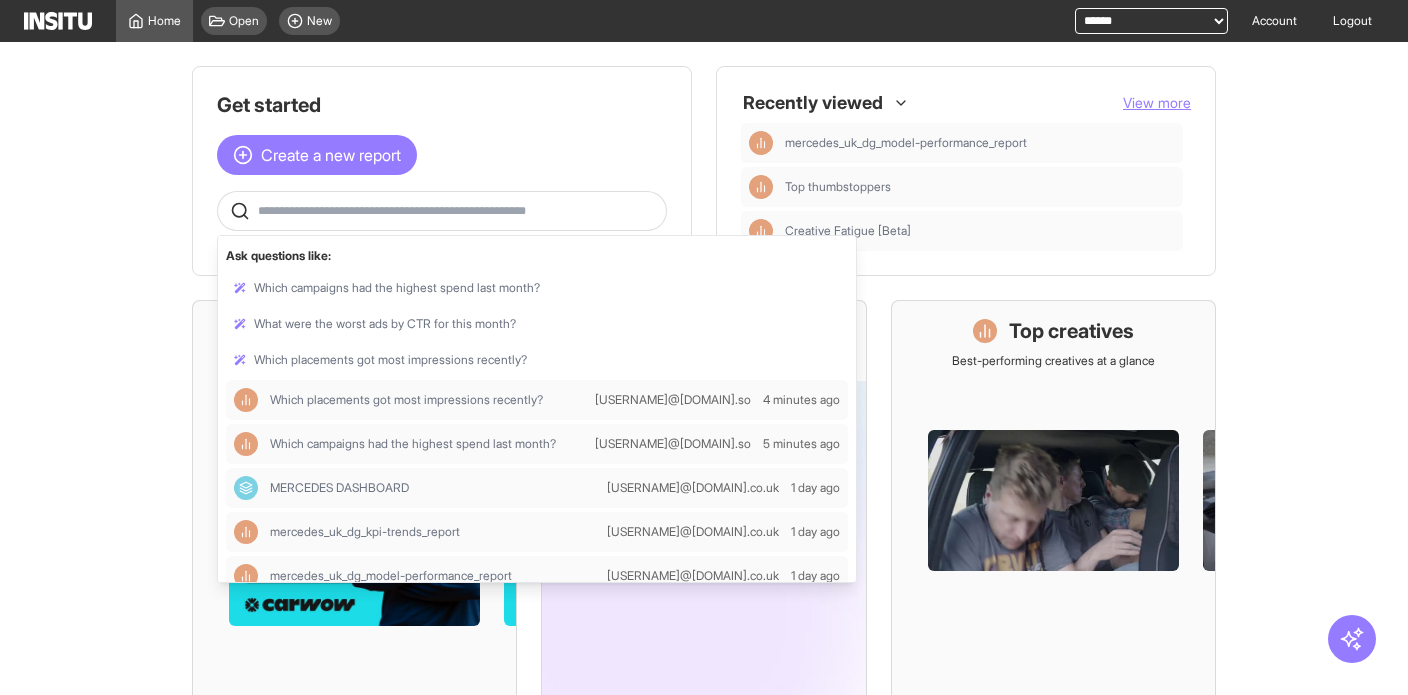 click at bounding box center (458, 211) 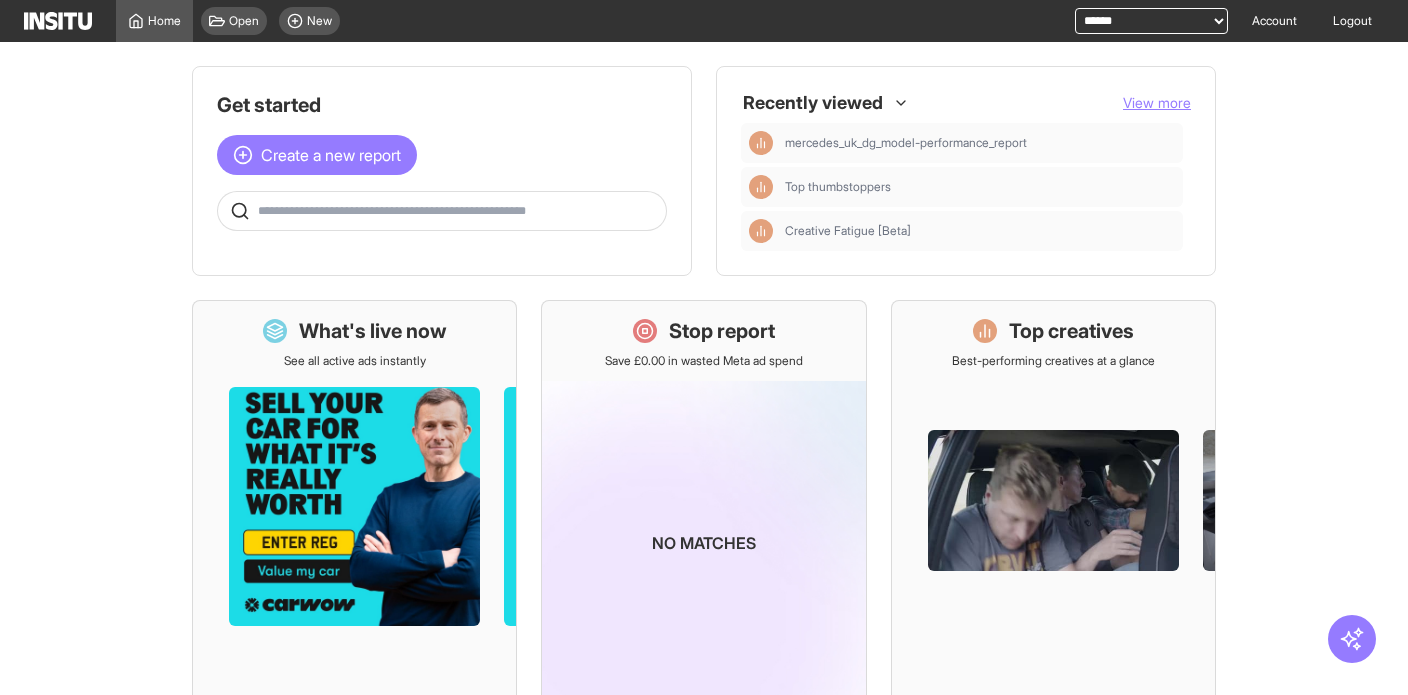 click on "Get started Create a new report Ask questions like: Which campaigns had the highest spend last month? What were the worst ads by CTR for this month? Which placements got most impressions recently? Which placements got most impressions recently? nick@insitu.so 4 minutes ago Which campaigns had the highest spend last month? nick@insitu.so 5 minutes ago MERCEDES DASHBOARD claire.benson@carwow.co.uk 1 day ago mercedes_uk_dg_kpi-trends_report claire.benson@carwow.co.uk 1 day ago mercedes_uk_dg_model-performance_report claire.benson@carwow.co.uk 1 day ago Recently viewed View more mercedes_uk_dg_model-performance_report Top thumbstoppers Creative Fatigue [Beta] What's live now See all active ads instantly Stop report Save £0.00 in wasted Meta ad spend No matches Top creatives Best-performing creatives at a glance Top thumbstoppers Attention-grabbing video ads Static deep dive Insights on static image ads Creative fatigue Spot worn-out ads, boost engagement Coming soon" at bounding box center (704, 662) 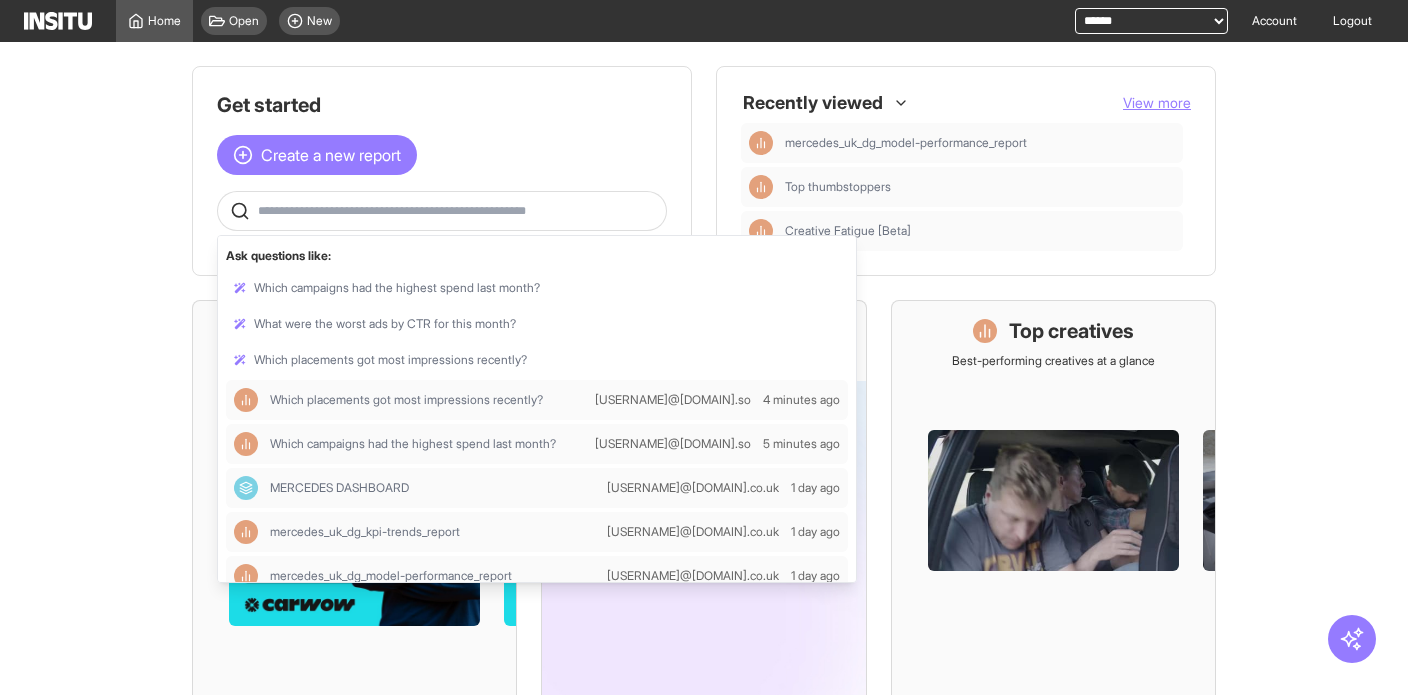 click at bounding box center (458, 211) 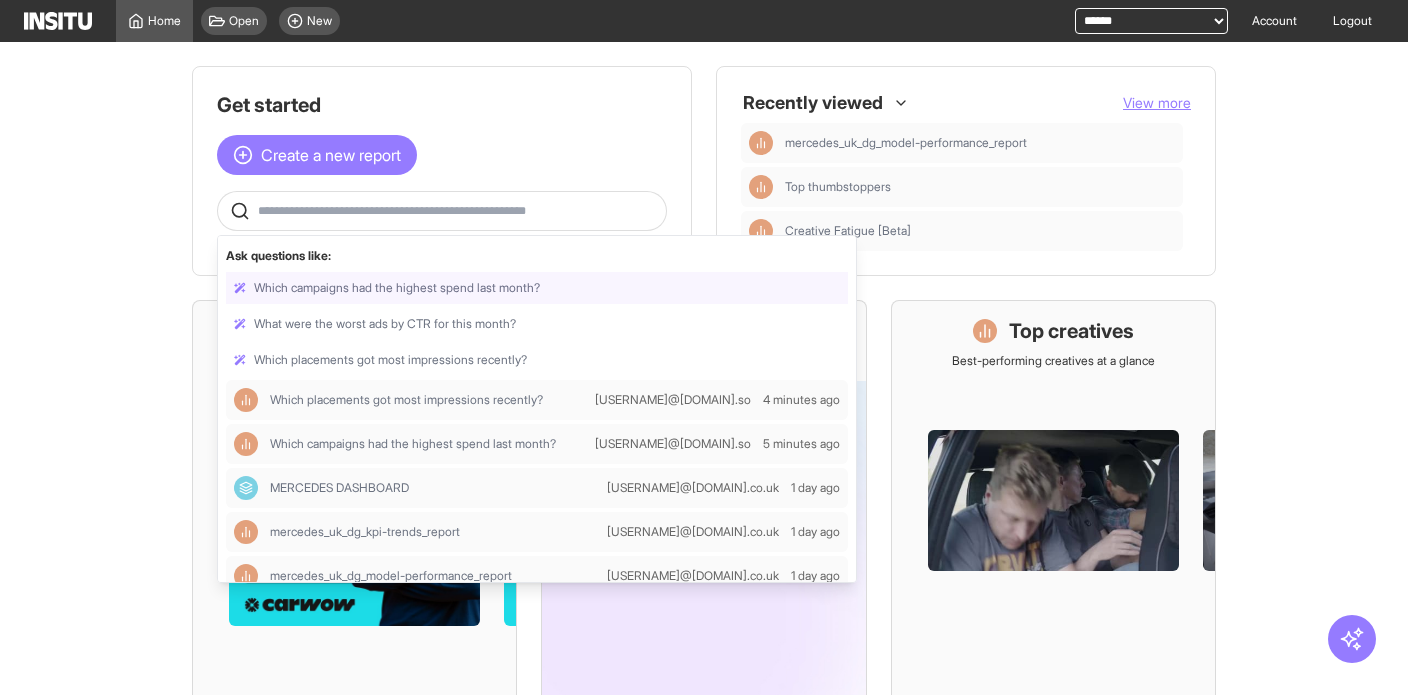 click on "Get started Create a new report Ask questions like: Which campaigns had the highest spend last month? What were the worst ads by CTR for this month? Which placements got most impressions recently? Which placements got most impressions recently? nick@insitu.so 4 minutes ago Which campaigns had the highest spend last month? nick@insitu.so 5 minutes ago MERCEDES DASHBOARD claire.benson@carwow.co.uk 1 day ago mercedes_uk_dg_kpi-trends_report claire.benson@carwow.co.uk 1 day ago mercedes_uk_dg_model-performance_report claire.benson@carwow.co.uk 1 day ago Recently viewed View more mercedes_uk_dg_model-performance_report Top thumbstoppers Creative Fatigue [Beta] What's live now See all active ads instantly Stop report Save £0.00 in wasted Meta ad spend No matches Top creatives Best-performing creatives at a glance Top thumbstoppers Attention-grabbing video ads Static deep dive Insights on static image ads Creative fatigue Spot worn-out ads, boost engagement Coming soon" at bounding box center (704, 662) 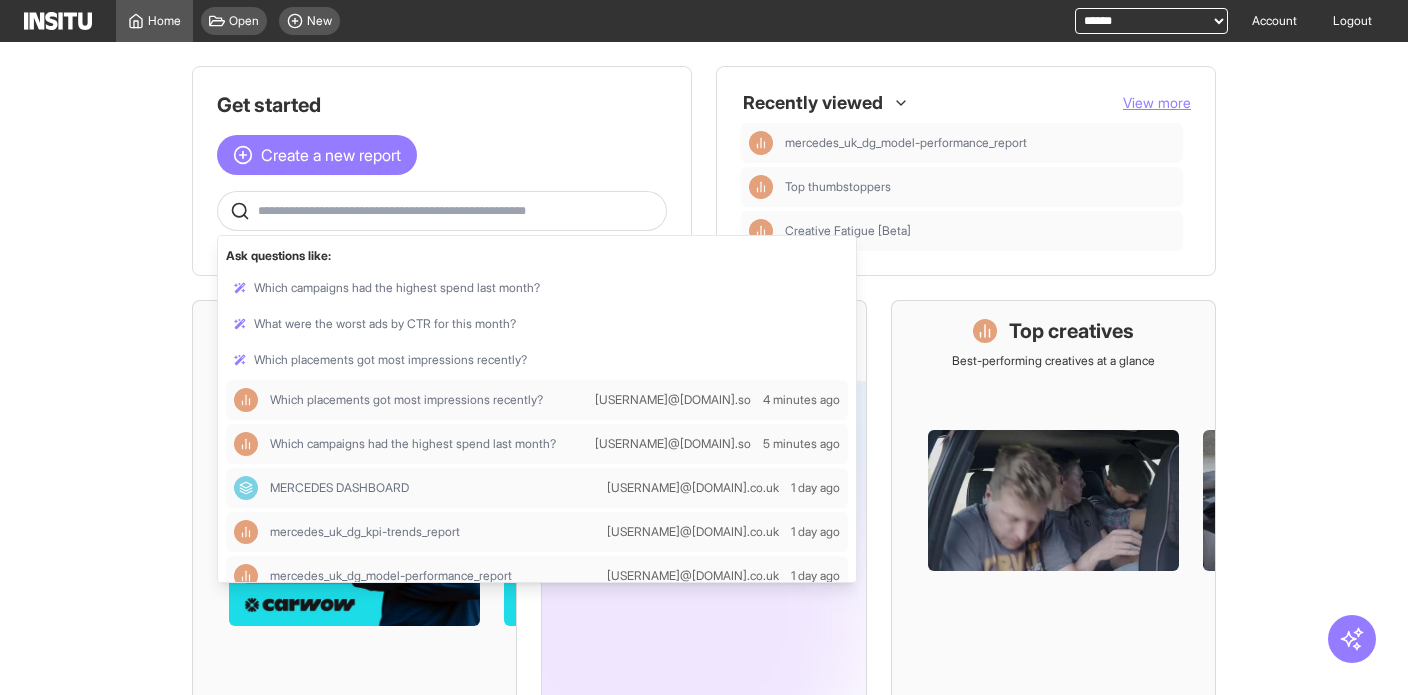 click at bounding box center (458, 211) 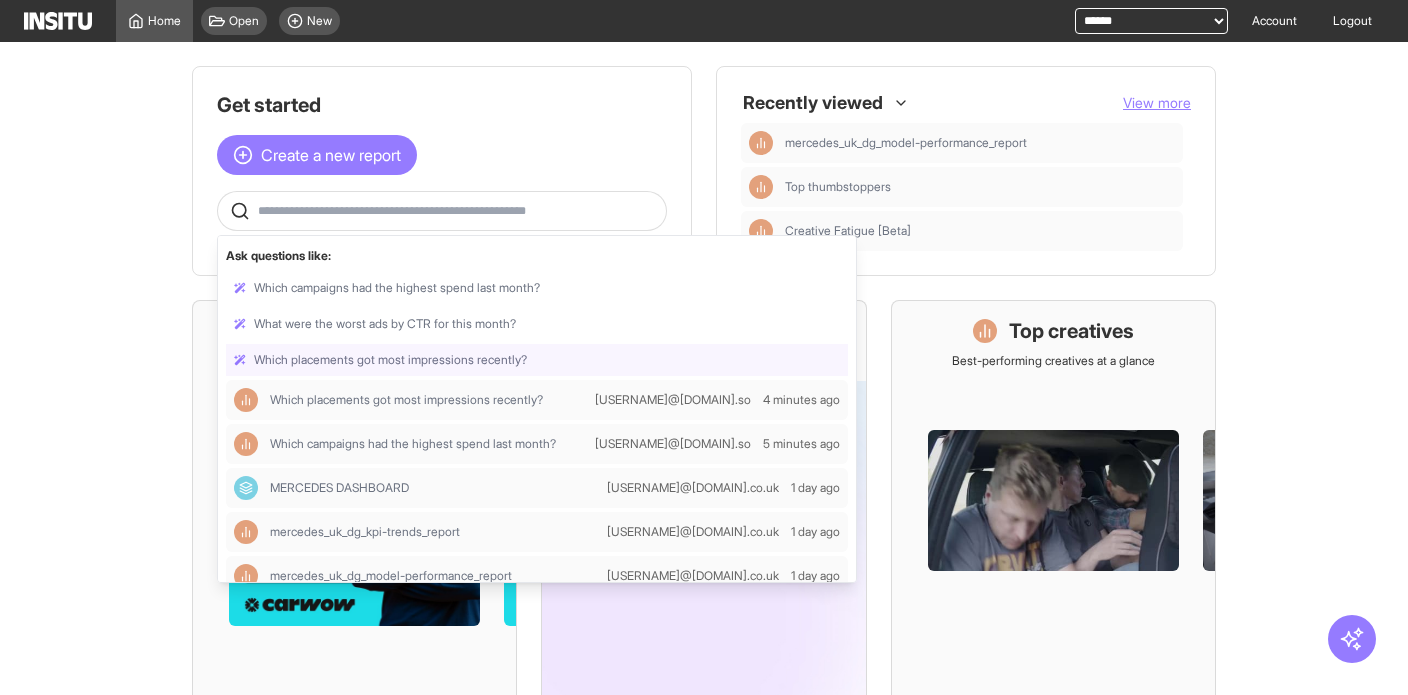 click on "Get started Create a new report Ask questions like: Which campaigns had the highest spend last month? What were the worst ads by CTR for this month? Which placements got most impressions recently? Which placements got most impressions recently? nick@insitu.so 4 minutes ago Which campaigns had the highest spend last month? nick@insitu.so 5 minutes ago MERCEDES DASHBOARD claire.benson@carwow.co.uk 1 day ago mercedes_uk_dg_kpi-trends_report claire.benson@carwow.co.uk 1 day ago mercedes_uk_dg_model-performance_report claire.benson@carwow.co.uk 1 day ago Recently viewed View more mercedes_uk_dg_model-performance_report Top thumbstoppers Creative Fatigue [Beta] What's live now See all active ads instantly Stop report Save £0.00 in wasted Meta ad spend No matches Top creatives Best-performing creatives at a glance Top thumbstoppers Attention-grabbing video ads Static deep dive Insights on static image ads Creative fatigue Spot worn-out ads, boost engagement Coming soon" at bounding box center [704, 662] 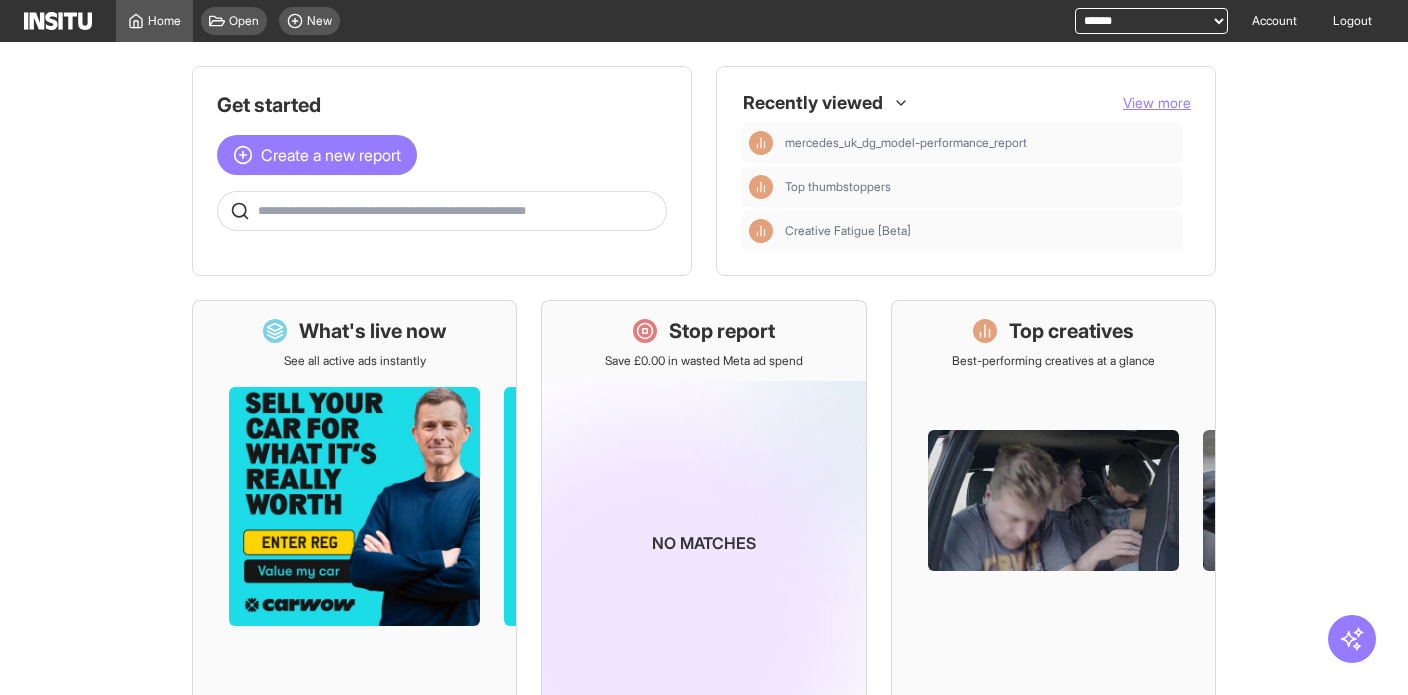 click at bounding box center [458, 211] 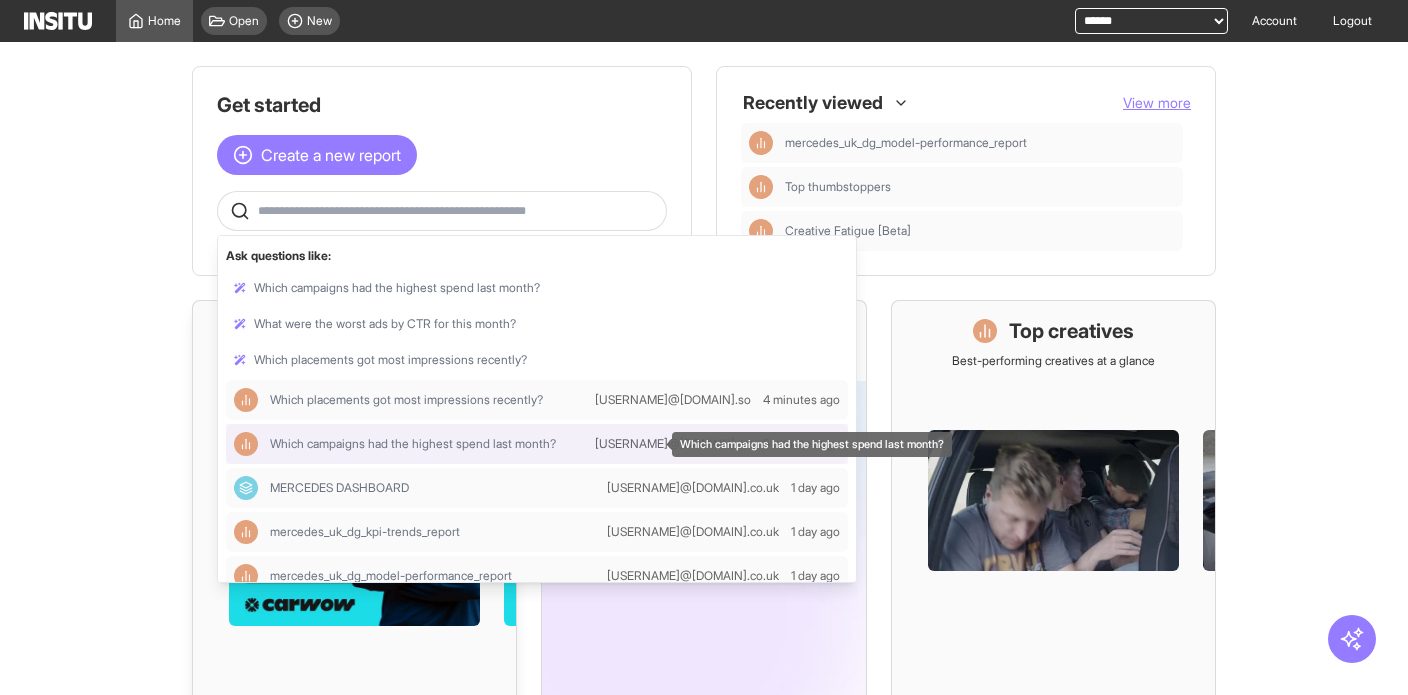 click on "Get started Create a new report Ask questions like: Which campaigns had the highest spend last month? What were the worst ads by CTR for this month? Which placements got most impressions recently? Which placements got most impressions recently? nick@insitu.so 4 minutes ago Which campaigns had the highest spend last month? nick@insitu.so 5 minutes ago MERCEDES DASHBOARD claire.benson@carwow.co.uk 1 day ago mercedes_uk_dg_kpi-trends_report claire.benson@carwow.co.uk 1 day ago mercedes_uk_dg_model-performance_report claire.benson@carwow.co.uk 1 day ago Recently viewed View more mercedes_uk_dg_model-performance_report Top thumbstoppers Creative Fatigue [Beta] What's live now See all active ads instantly Stop report Save £0.00 in wasted Meta ad spend No matches Top creatives Best-performing creatives at a glance Top thumbstoppers Attention-grabbing video ads Static deep dive Insights on static image ads Creative fatigue Spot worn-out ads, boost engagement Coming soon" at bounding box center [704, 662] 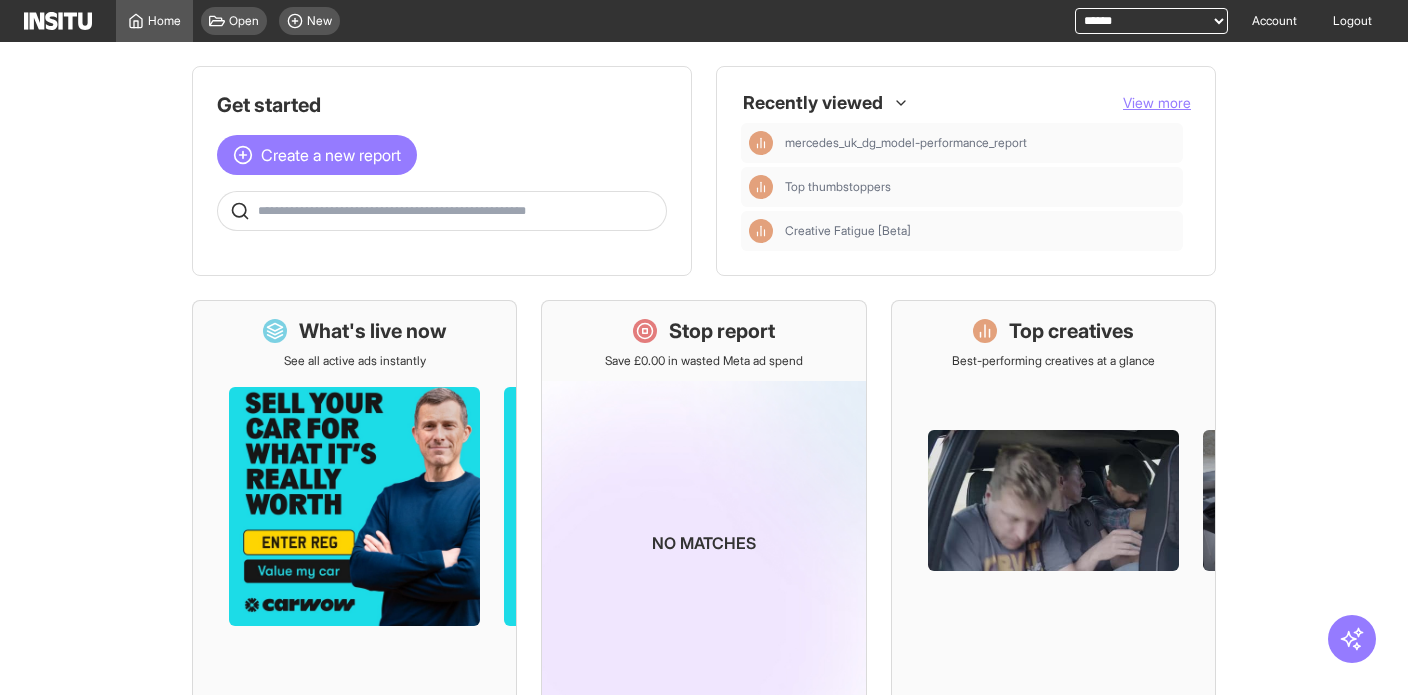 click at bounding box center (442, 211) 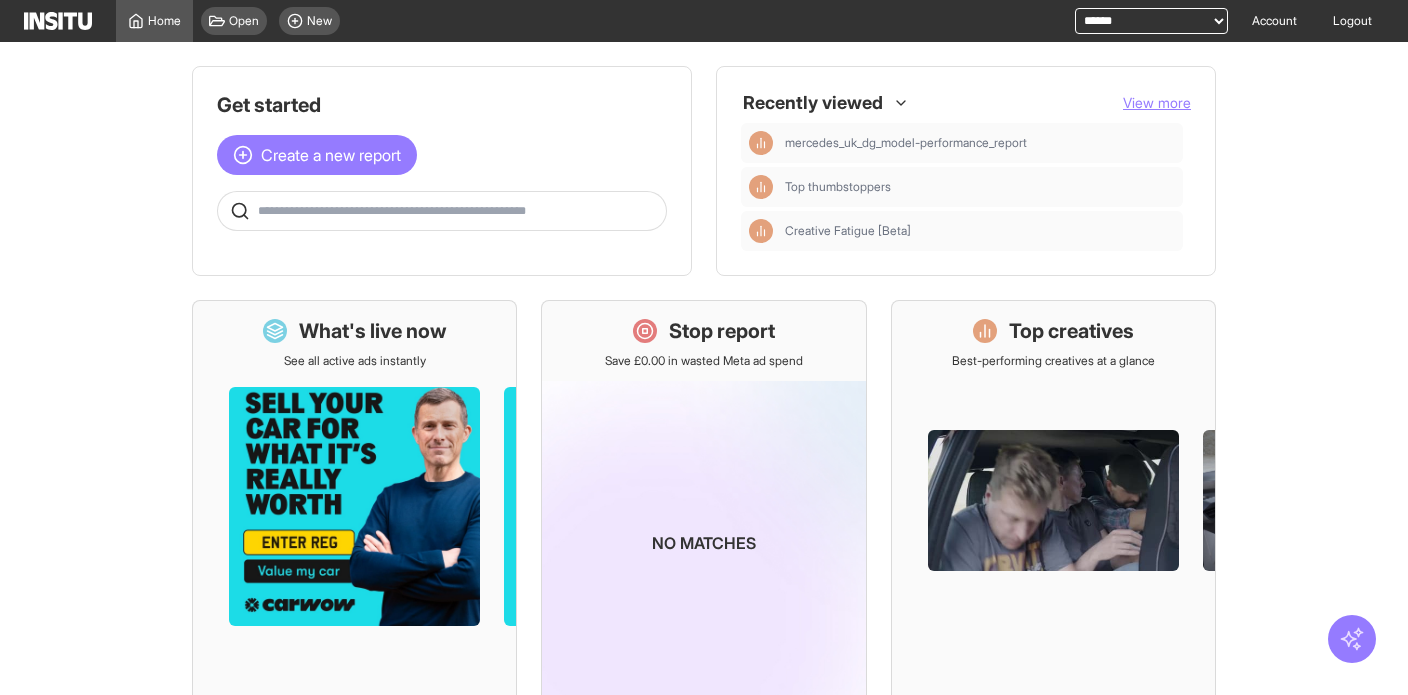 click 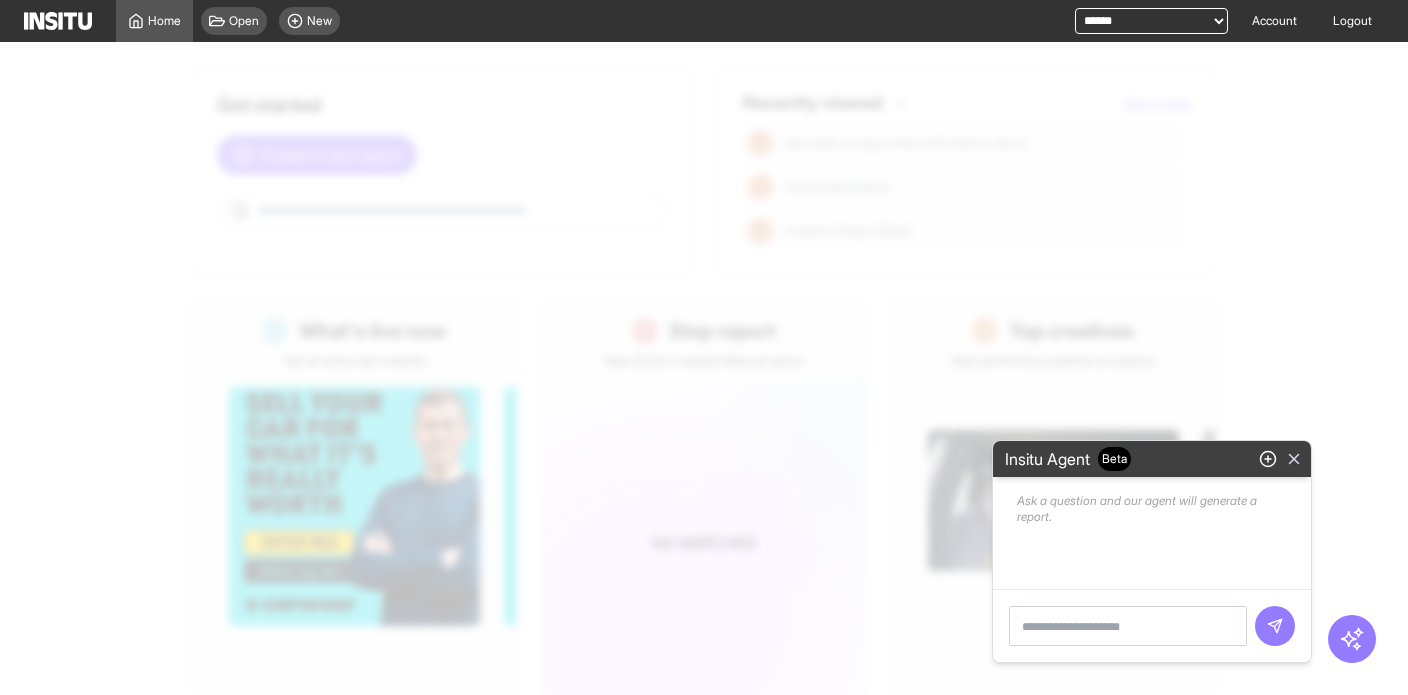 click 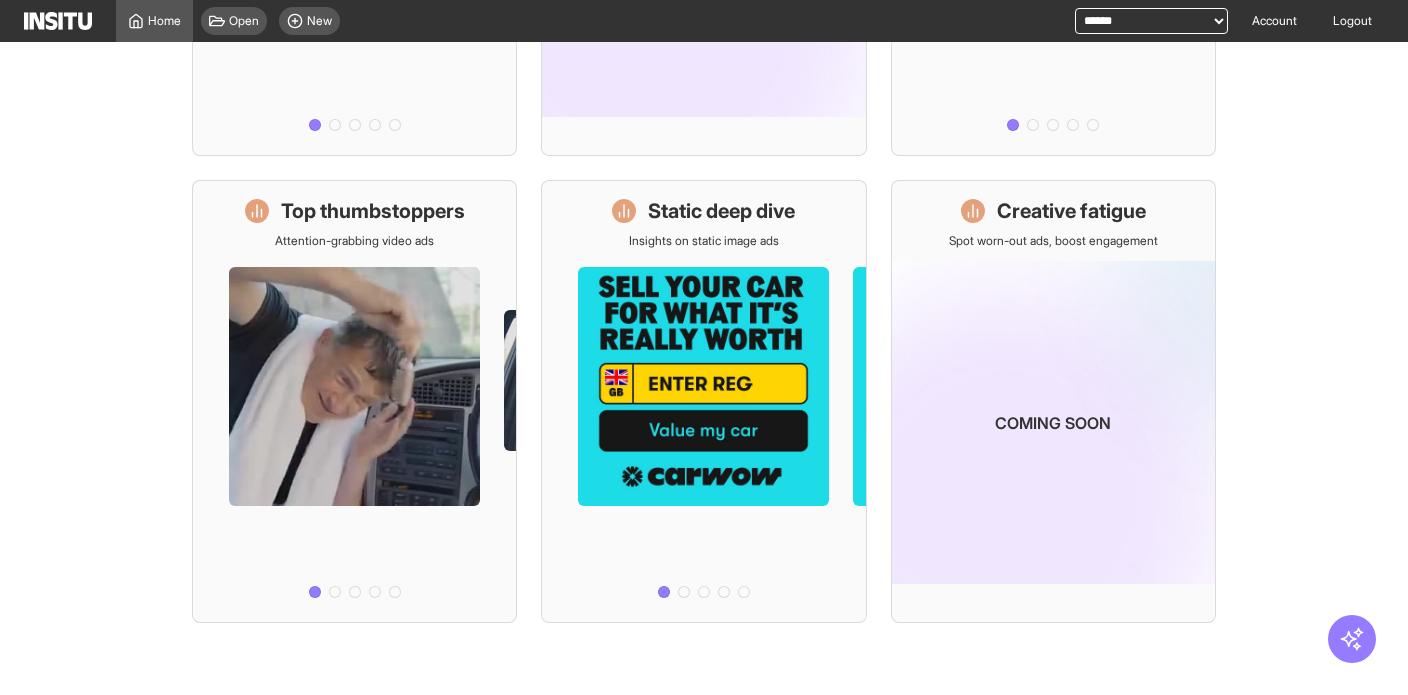 scroll, scrollTop: 0, scrollLeft: 0, axis: both 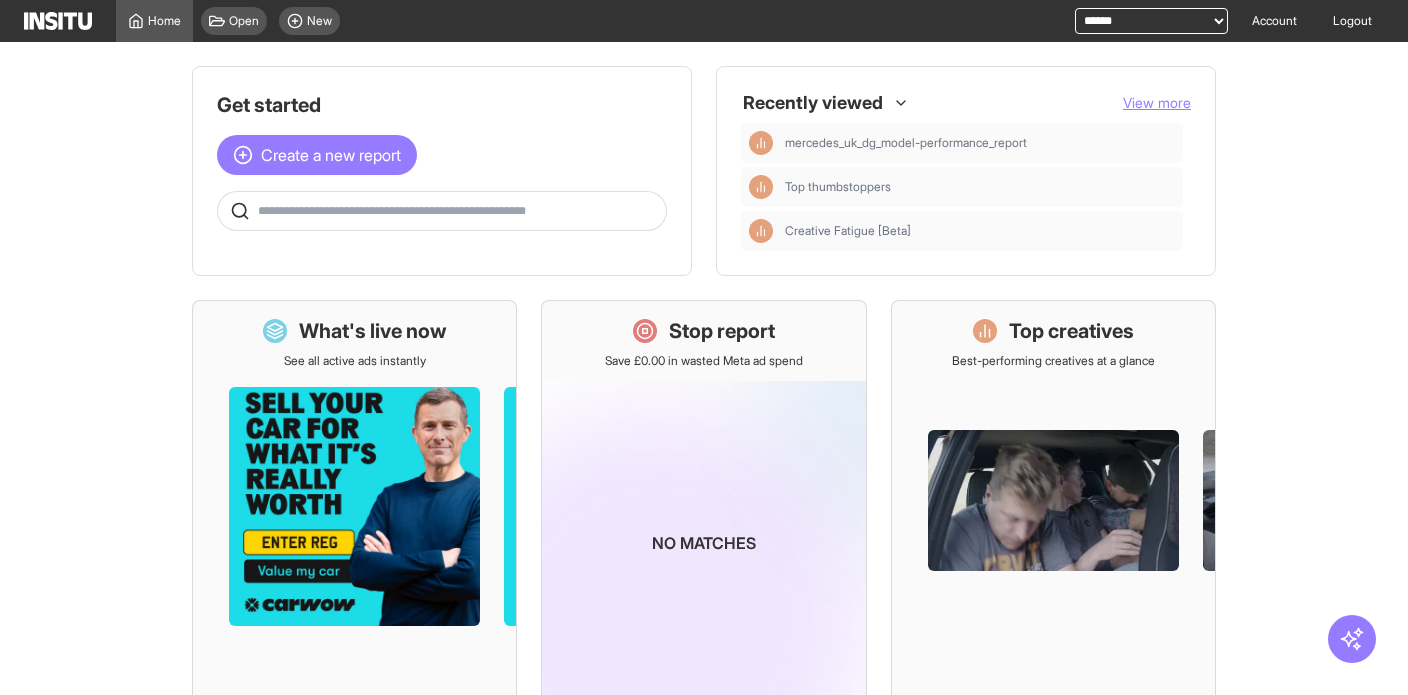 click on "**********" at bounding box center [1151, 21] 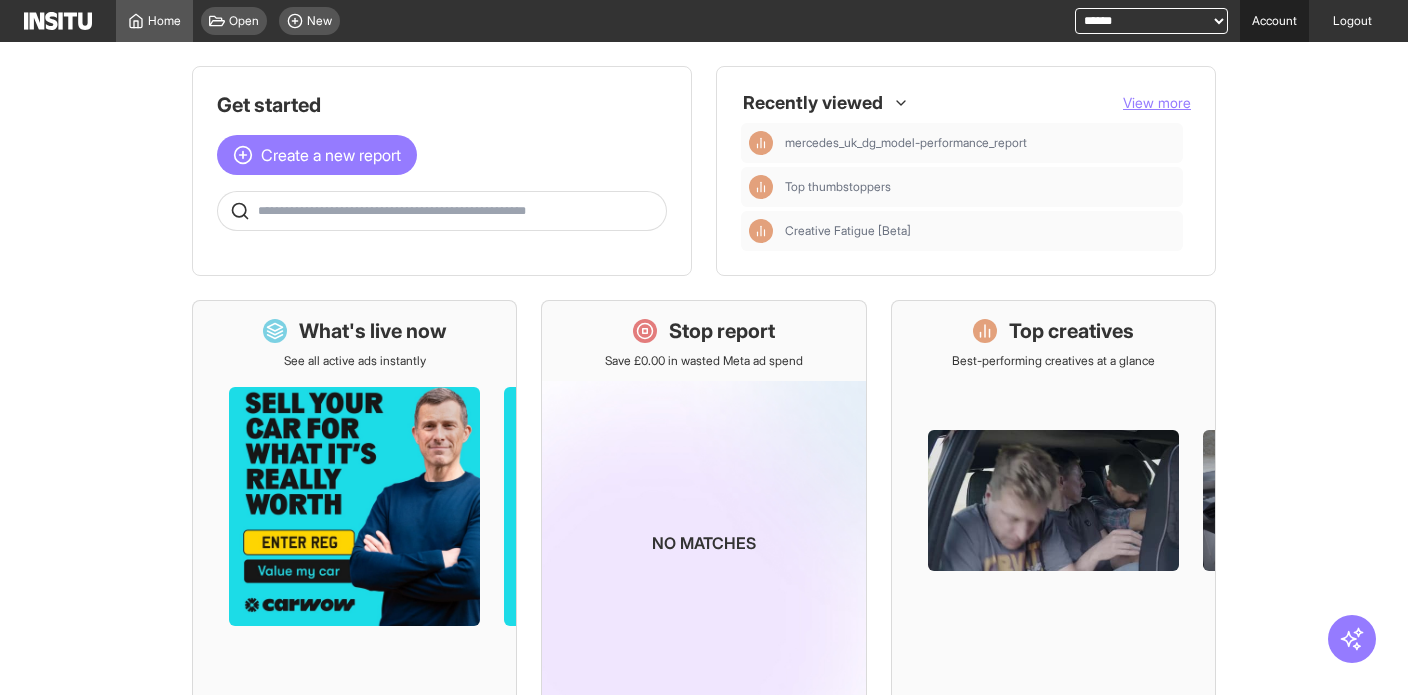 click on "Account" at bounding box center [1274, 21] 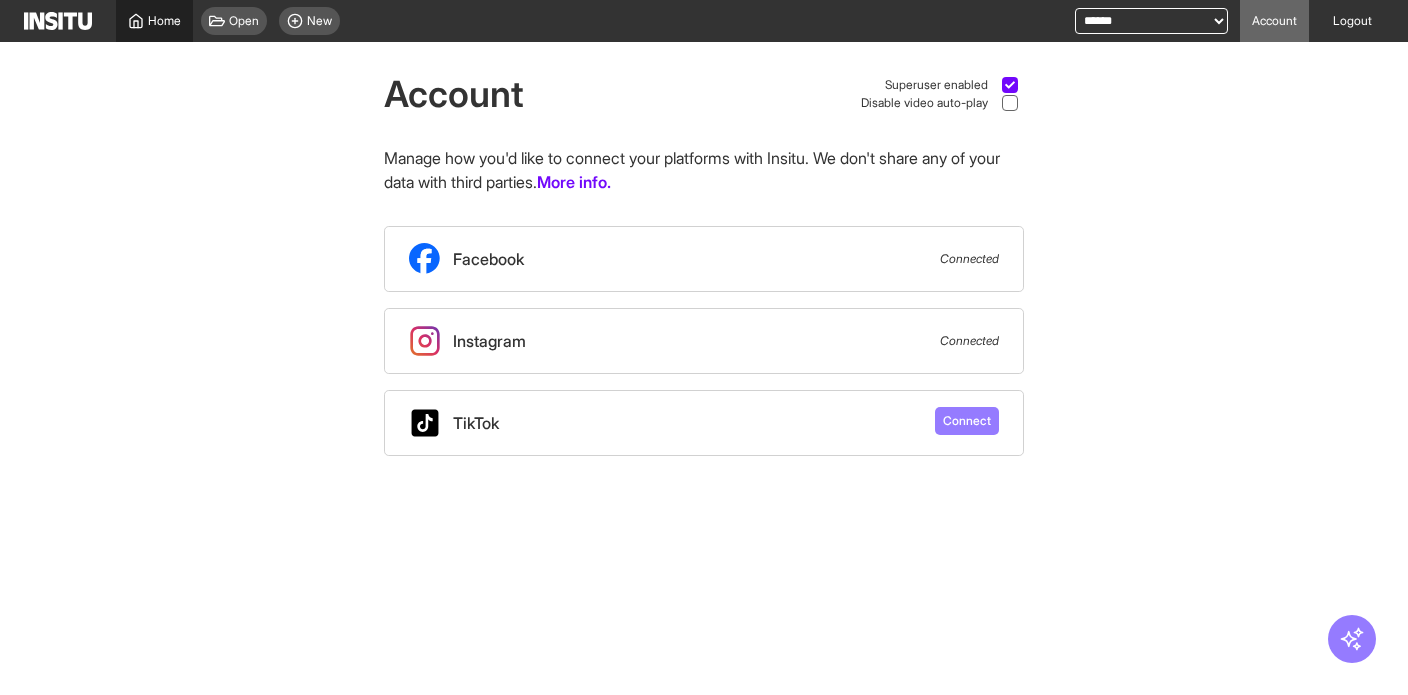 click on "Home" at bounding box center (164, 21) 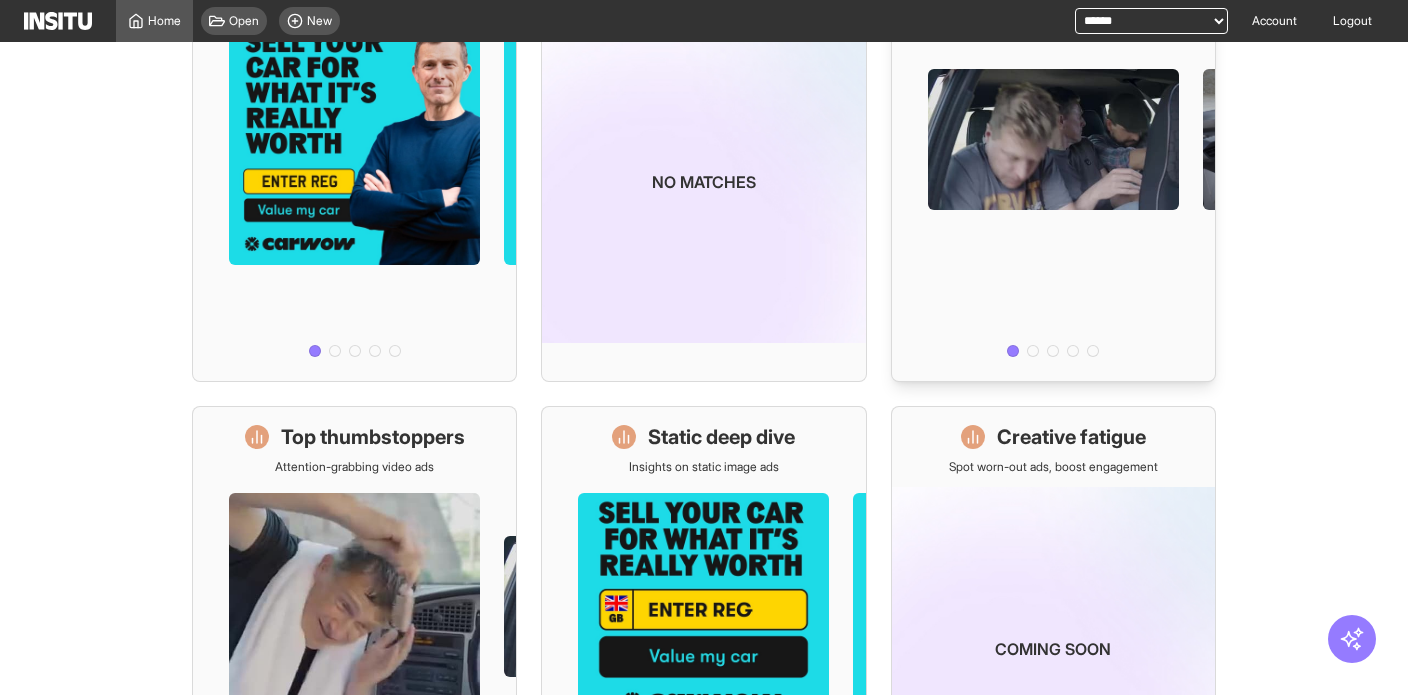 scroll, scrollTop: 0, scrollLeft: 0, axis: both 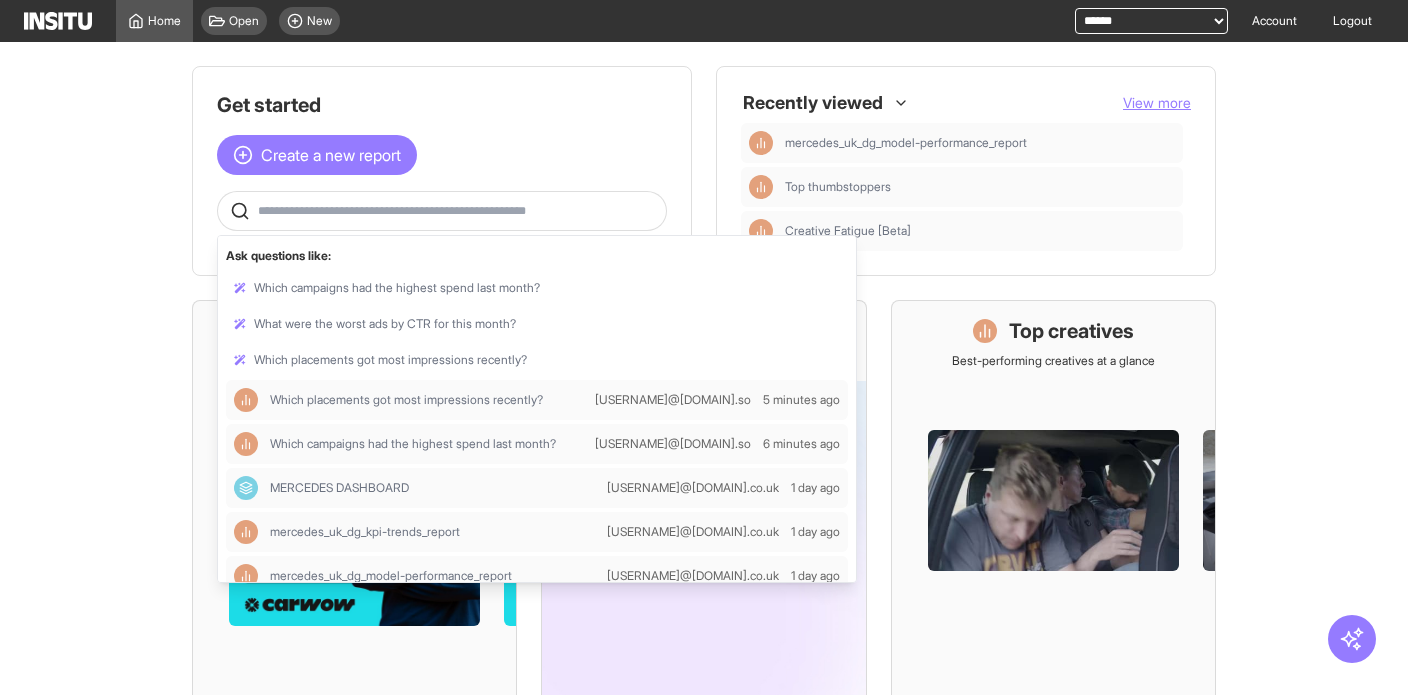 click at bounding box center [458, 211] 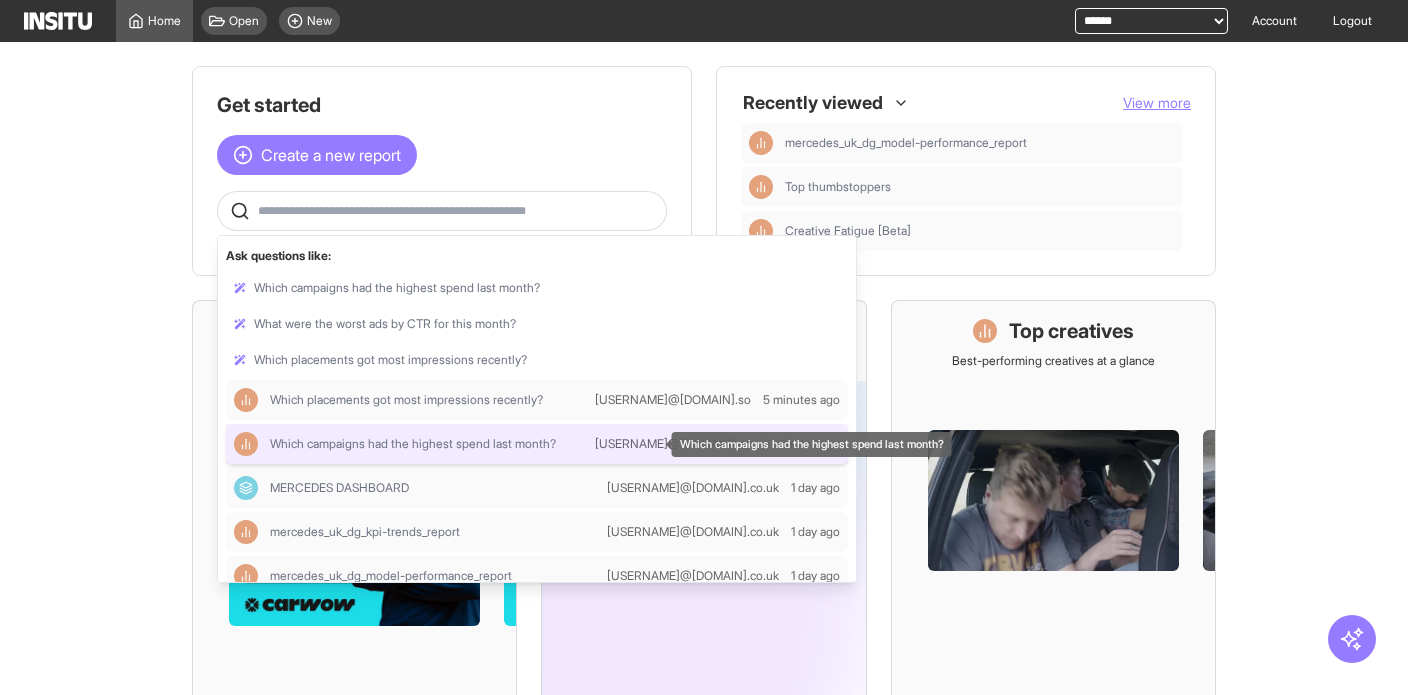 click on "Get started Create a new report Ask questions like: Which campaigns had the highest spend last month? What were the worst ads by CTR for this month? Which placements got most impressions recently? Which placements got most impressions recently? nick@insitu.so 5 minutes ago Which campaigns had the highest spend last month? nick@insitu.so 6 minutes ago MERCEDES DASHBOARD claire.benson@carwow.co.uk 1 day ago mercedes_uk_dg_kpi-trends_report claire.benson@carwow.co.uk 1 day ago mercedes_uk_dg_model-performance_report claire.benson@carwow.co.uk 1 day ago Recently viewed View more mercedes_uk_dg_model-performance_report Top thumbstoppers Creative Fatigue [Beta] What's live now See all active ads instantly Stop report Save £0.00 in wasted Meta ad spend No matches Top creatives Best-performing creatives at a glance Top thumbstoppers Attention-grabbing video ads Static deep dive Insights on static image ads Creative fatigue Spot worn-out ads, boost engagement Coming soon" at bounding box center [704, 662] 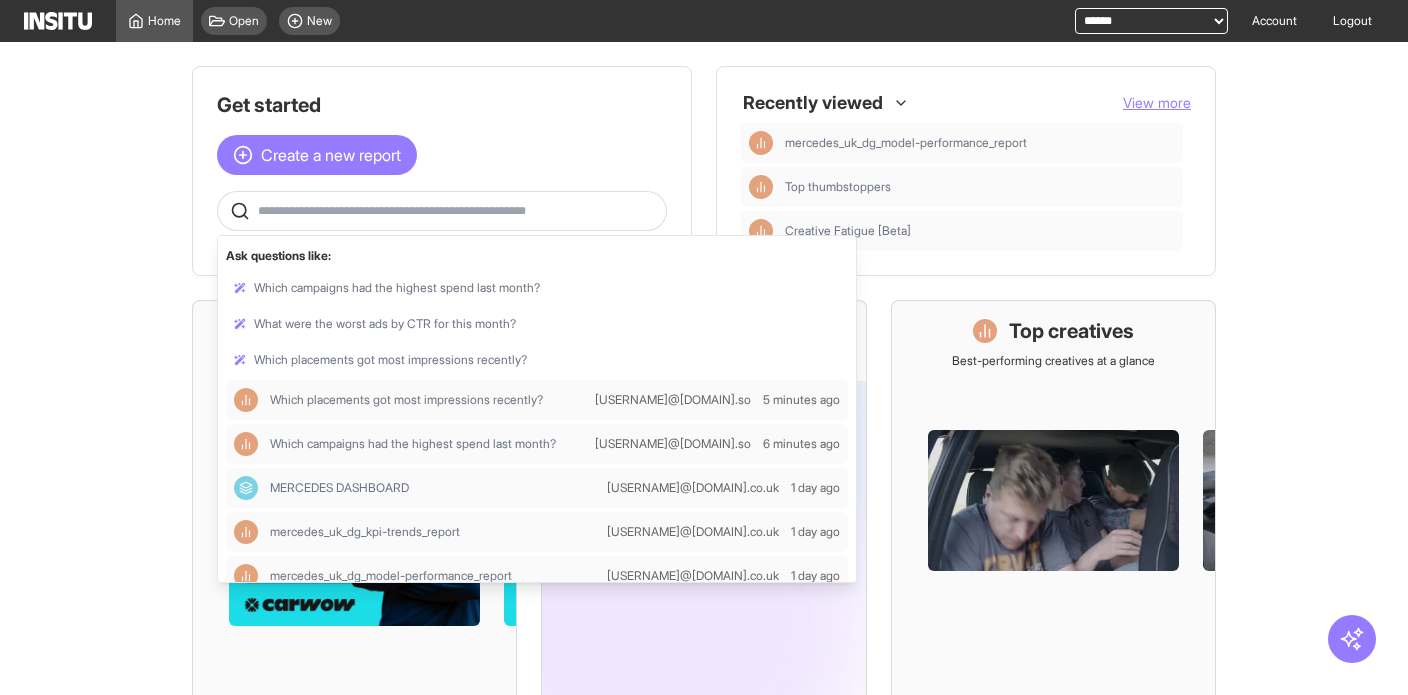 click at bounding box center [458, 211] 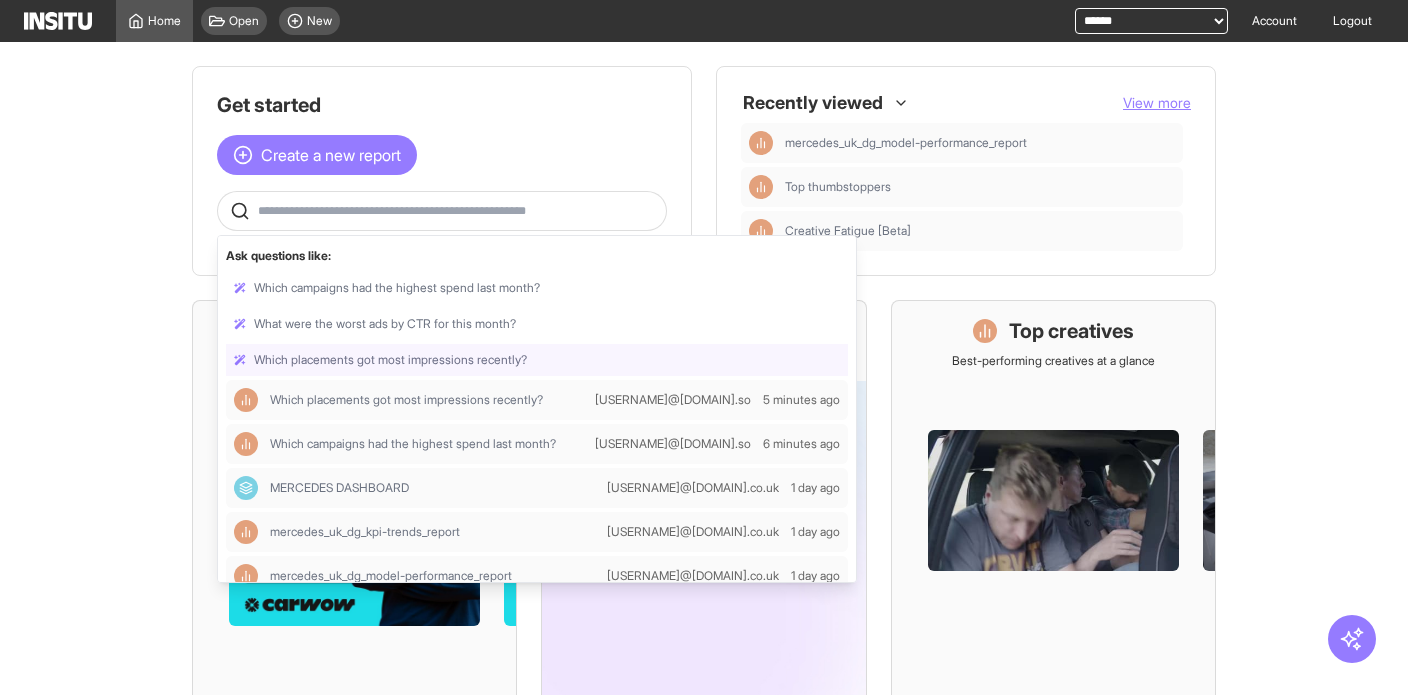 click on "Get started Create a new report Ask questions like: Which campaigns had the highest spend last month? What were the worst ads by CTR for this month? Which placements got most impressions recently? Which placements got most impressions recently? nick@insitu.so 5 minutes ago Which campaigns had the highest spend last month? nick@insitu.so 6 minutes ago MERCEDES DASHBOARD claire.benson@carwow.co.uk 1 day ago mercedes_uk_dg_kpi-trends_report claire.benson@carwow.co.uk 1 day ago mercedes_uk_dg_model-performance_report claire.benson@carwow.co.uk 1 day ago Recently viewed View more mercedes_uk_dg_model-performance_report Top thumbstoppers Creative Fatigue [Beta] What's live now See all active ads instantly Stop report Save £0.00 in wasted Meta ad spend No matches Top creatives Best-performing creatives at a glance Top thumbstoppers Attention-grabbing video ads Static deep dive Insights on static image ads Creative fatigue Spot worn-out ads, boost engagement Coming soon" at bounding box center [704, 662] 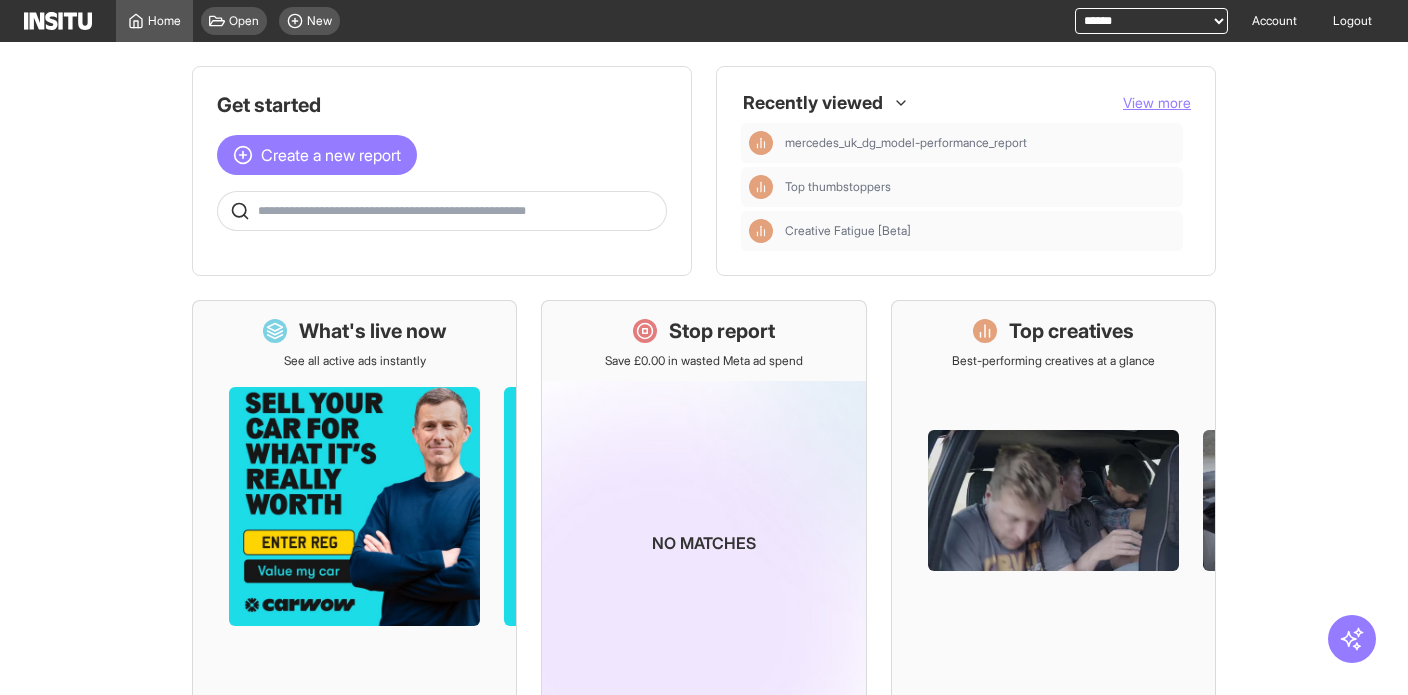 click at bounding box center [458, 211] 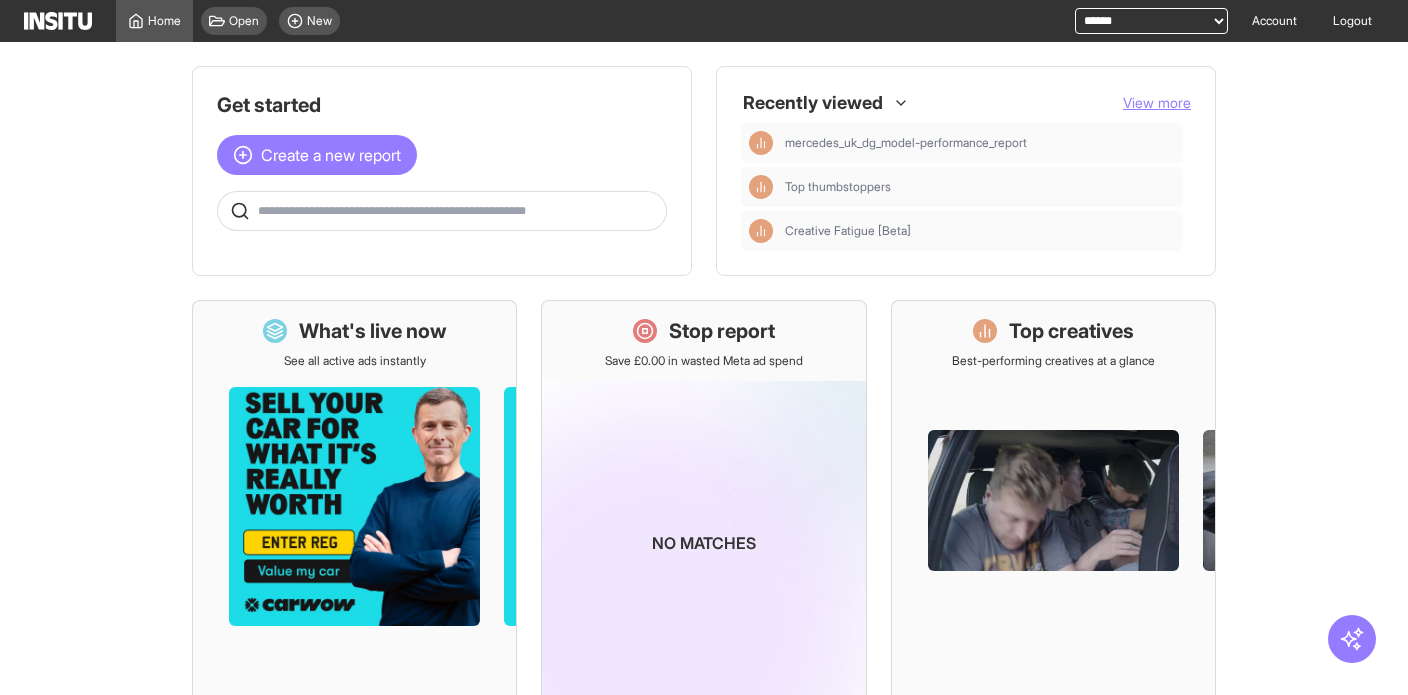 click on "Get started Create a new report Ask questions like: Which campaigns had the highest spend last month? What were the worst ads by CTR for this month? Which placements got most impressions recently? Which placements got most impressions recently? nick@insitu.so 5 minutes ago Which campaigns had the highest spend last month? nick@insitu.so 6 minutes ago MERCEDES DASHBOARD claire.benson@carwow.co.uk 1 day ago mercedes_uk_dg_kpi-trends_report claire.benson@carwow.co.uk 1 day ago mercedes_uk_dg_model-performance_report claire.benson@carwow.co.uk 1 day ago Recently viewed View more mercedes_uk_dg_model-performance_report Top thumbstoppers Creative Fatigue [Beta] What's live now See all active ads instantly Stop report Save £0.00 in wasted Meta ad spend No matches Top creatives Best-performing creatives at a glance Top thumbstoppers Attention-grabbing video ads Static deep dive Insights on static image ads Creative fatigue Spot worn-out ads, boost engagement Coming soon" at bounding box center [704, 662] 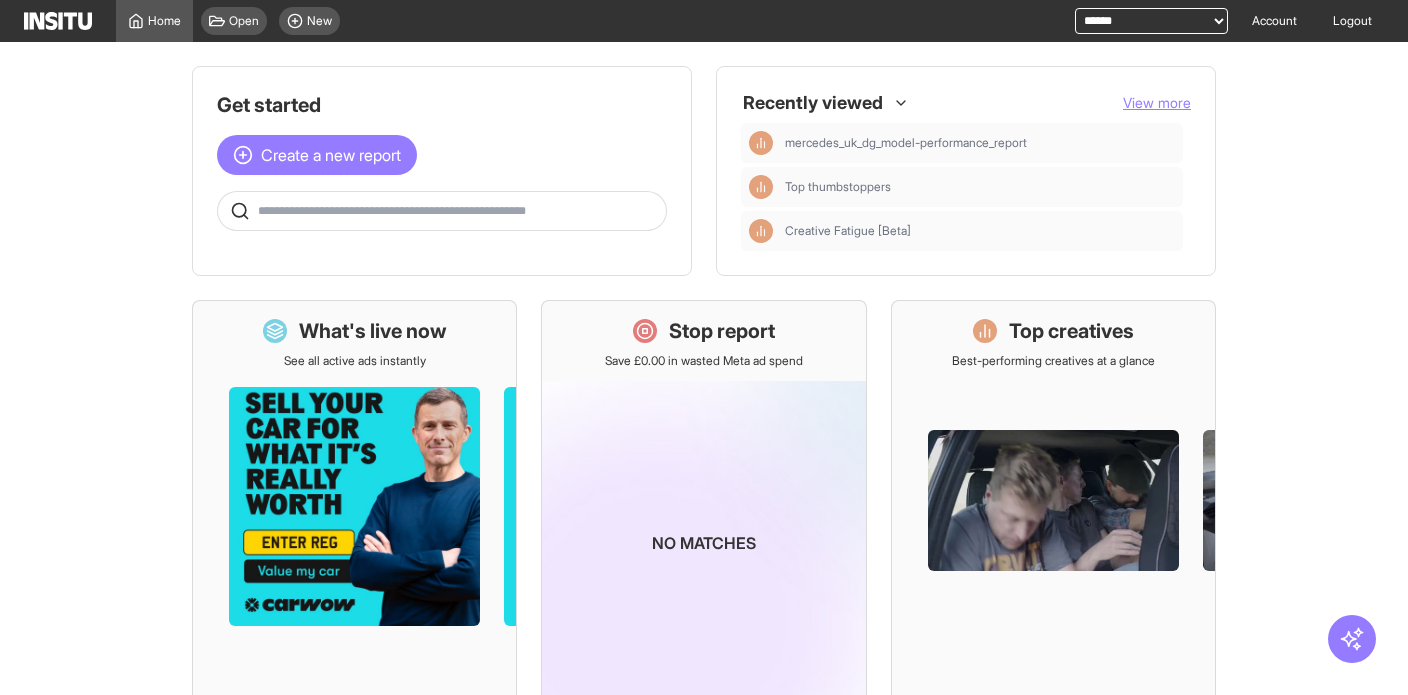 click at bounding box center (442, 211) 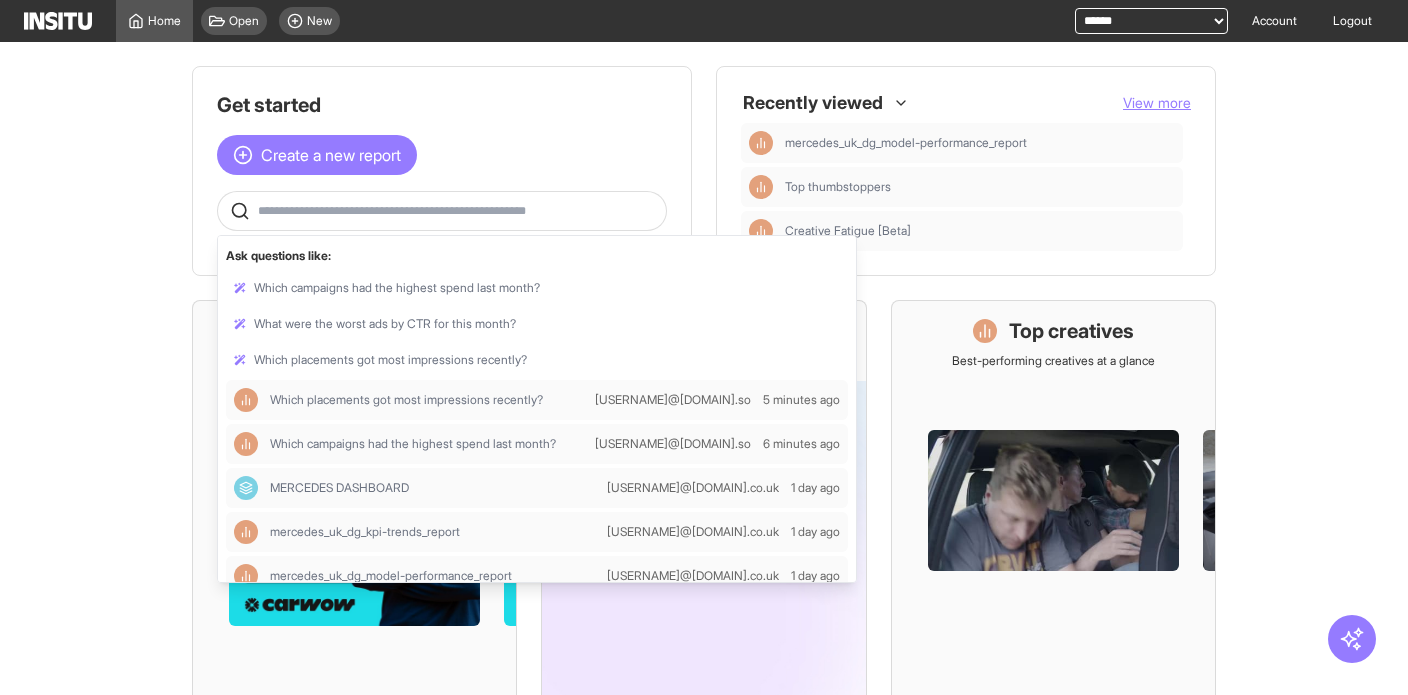 click at bounding box center [458, 211] 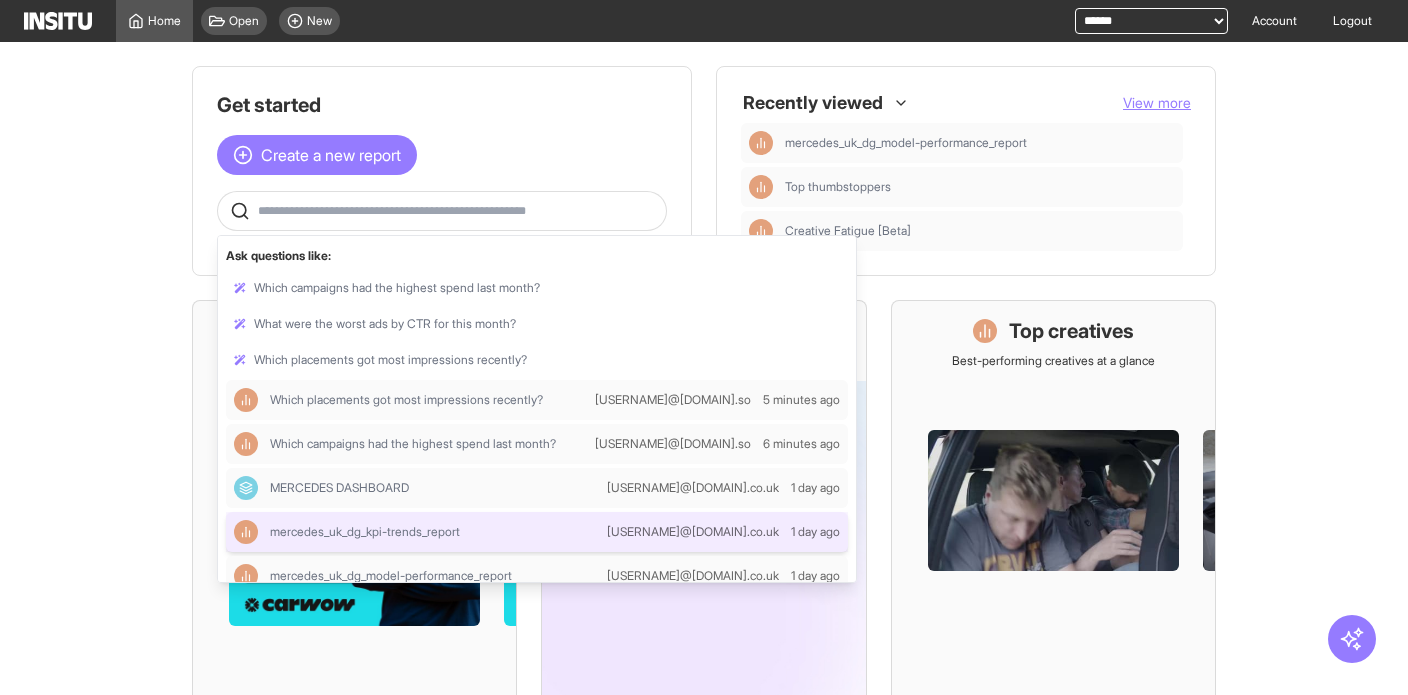 click on "Get started Create a new report Ask questions like: Which campaigns had the highest spend last month? What were the worst ads by CTR for this month? Which placements got most impressions recently? Which placements got most impressions recently? nick@insitu.so 5 minutes ago Which campaigns had the highest spend last month? nick@insitu.so 6 minutes ago MERCEDES DASHBOARD claire.benson@carwow.co.uk 1 day ago mercedes_uk_dg_kpi-trends_report claire.benson@carwow.co.uk 1 day ago mercedes_uk_dg_model-performance_report claire.benson@carwow.co.uk 1 day ago Recently viewed View more mercedes_uk_dg_model-performance_report Top thumbstoppers Creative Fatigue [Beta] What's live now See all active ads instantly Stop report Save £0.00 in wasted Meta ad spend No matches Top creatives Best-performing creatives at a glance Top thumbstoppers Attention-grabbing video ads Static deep dive Insights on static image ads Creative fatigue Spot worn-out ads, boost engagement Coming soon" at bounding box center [704, 662] 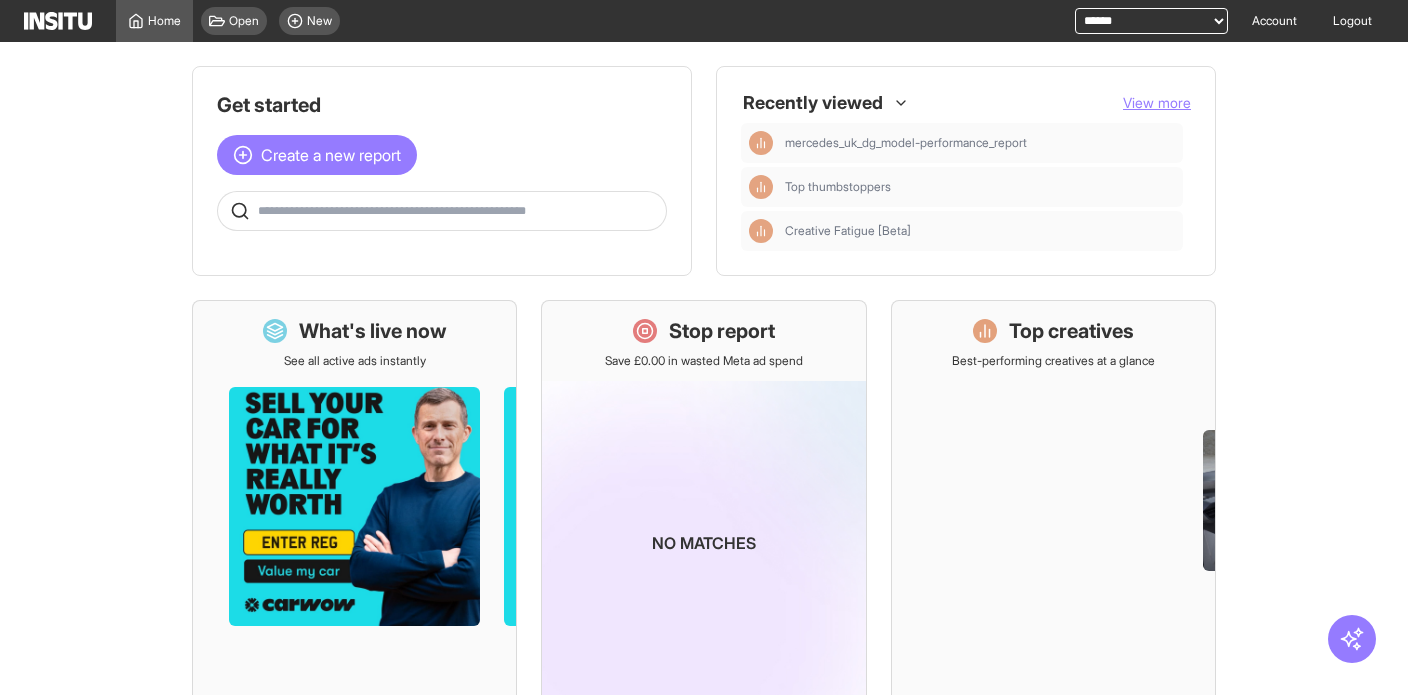 scroll, scrollTop: 0, scrollLeft: 0, axis: both 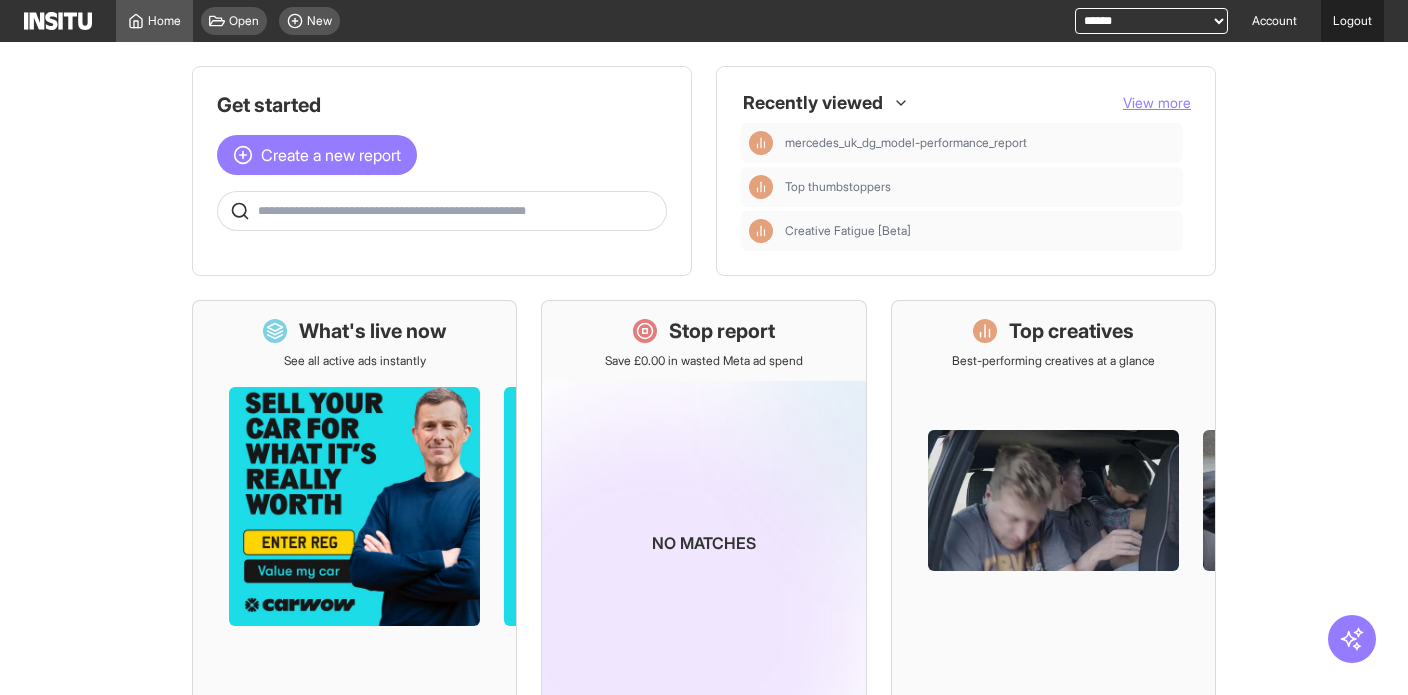 click on "Logout" at bounding box center (1352, 21) 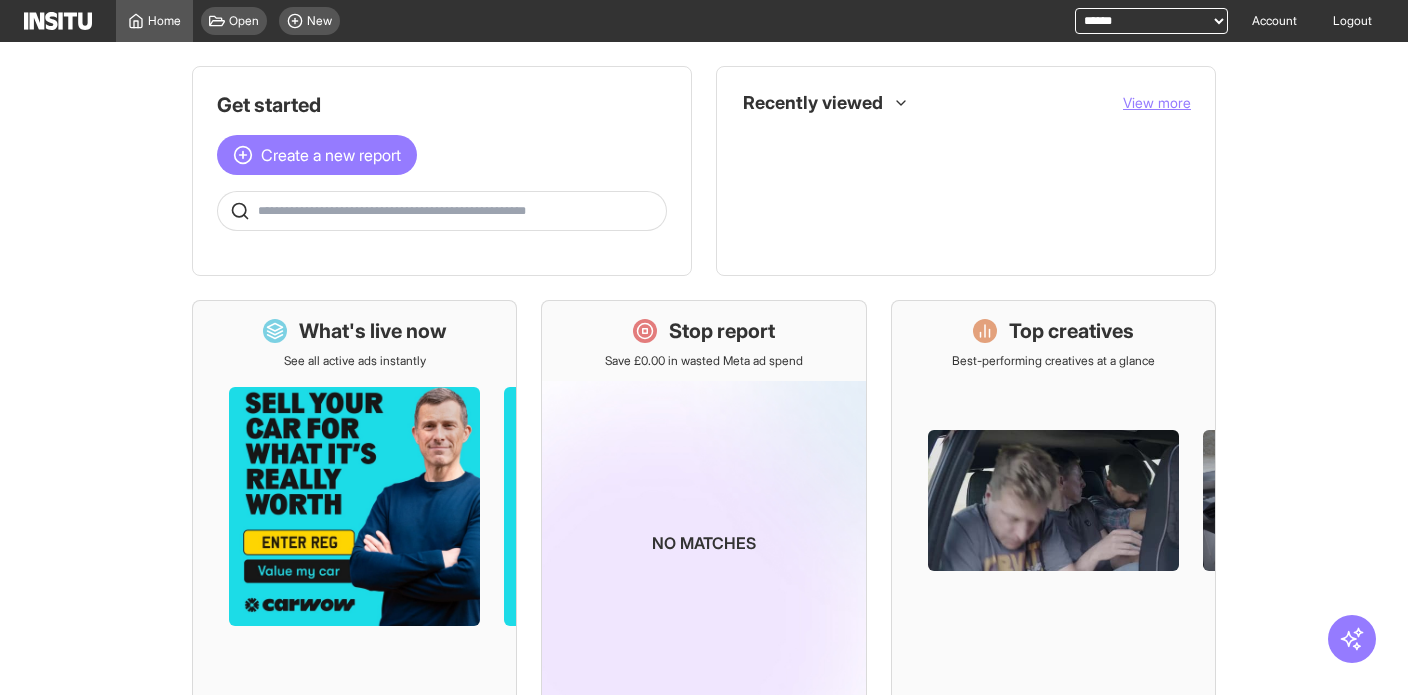 scroll, scrollTop: 0, scrollLeft: 0, axis: both 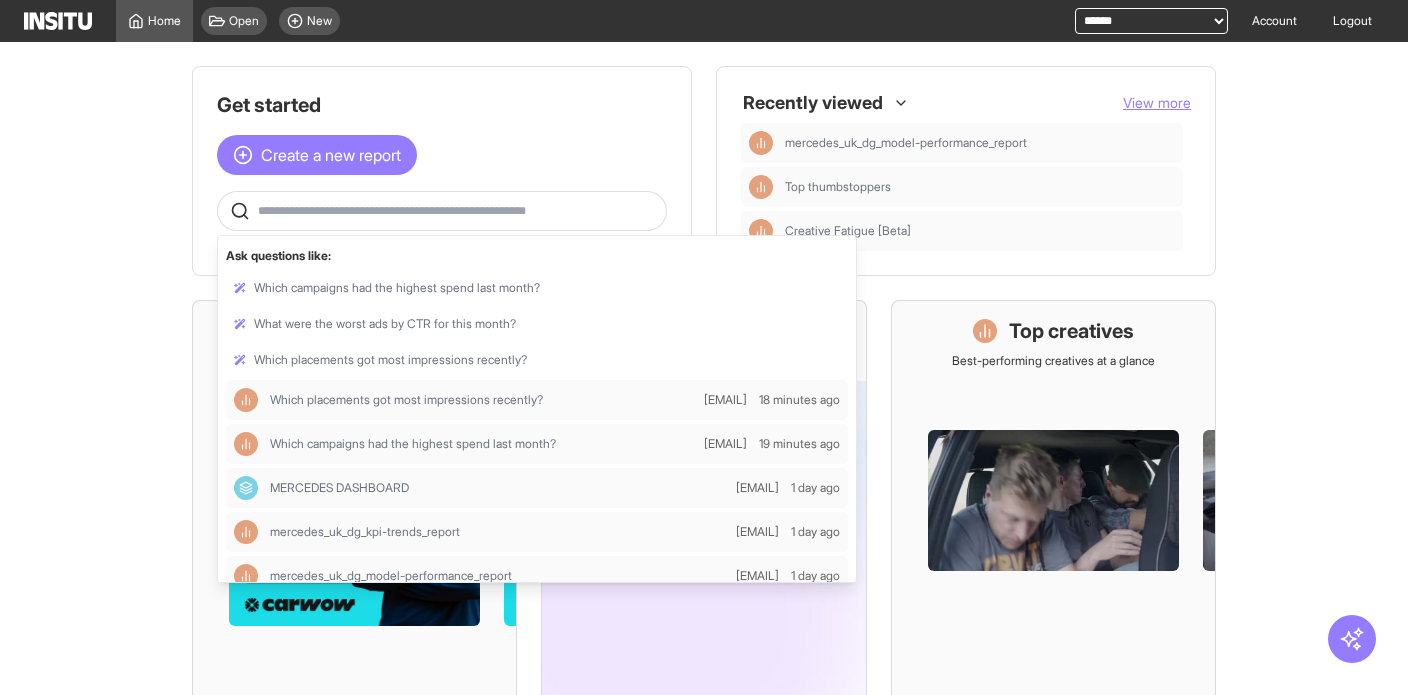 click at bounding box center (458, 211) 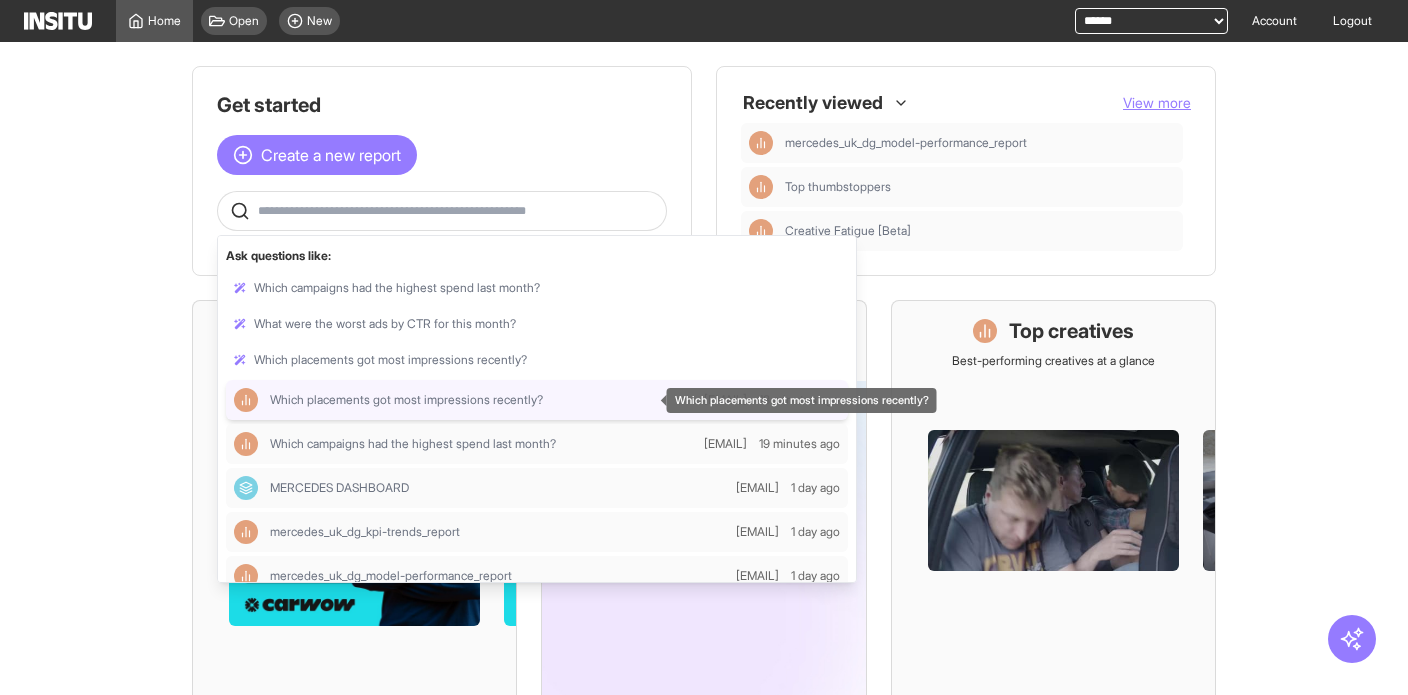 click on "Which placements got most impressions recently?" at bounding box center (406, 400) 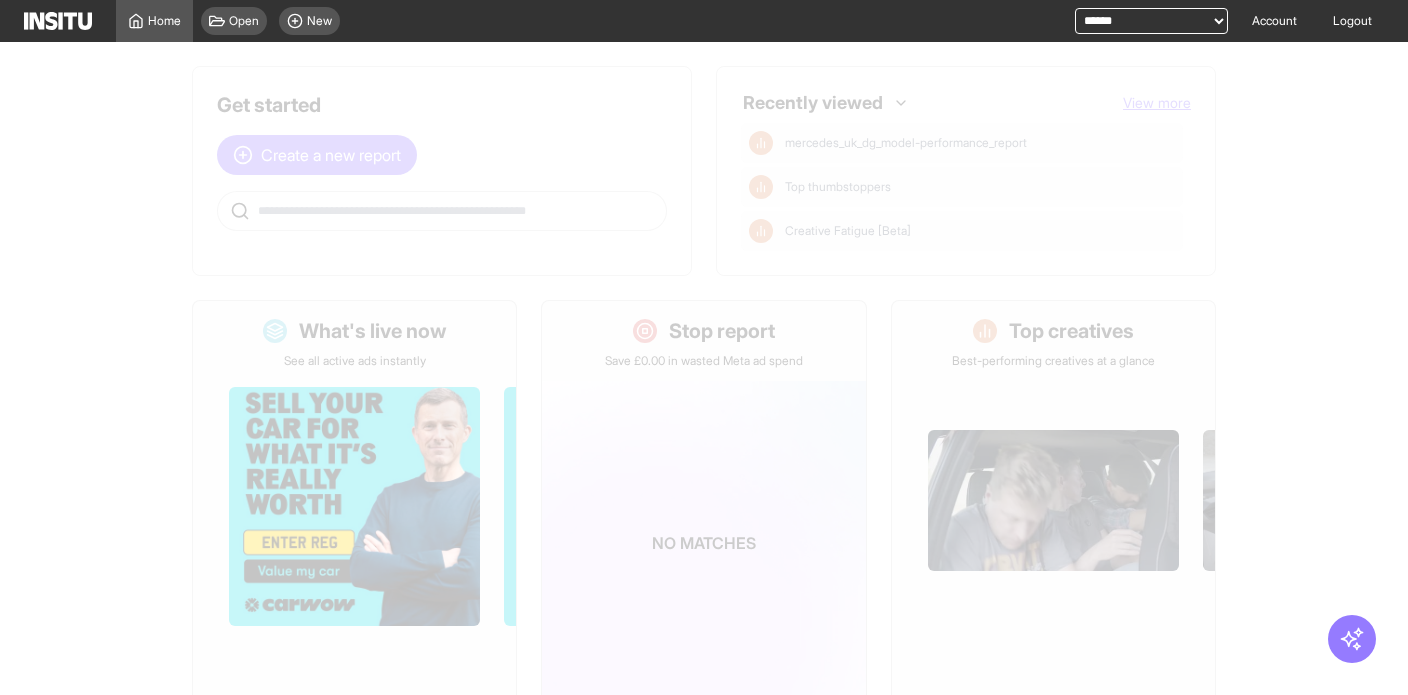 select on "**" 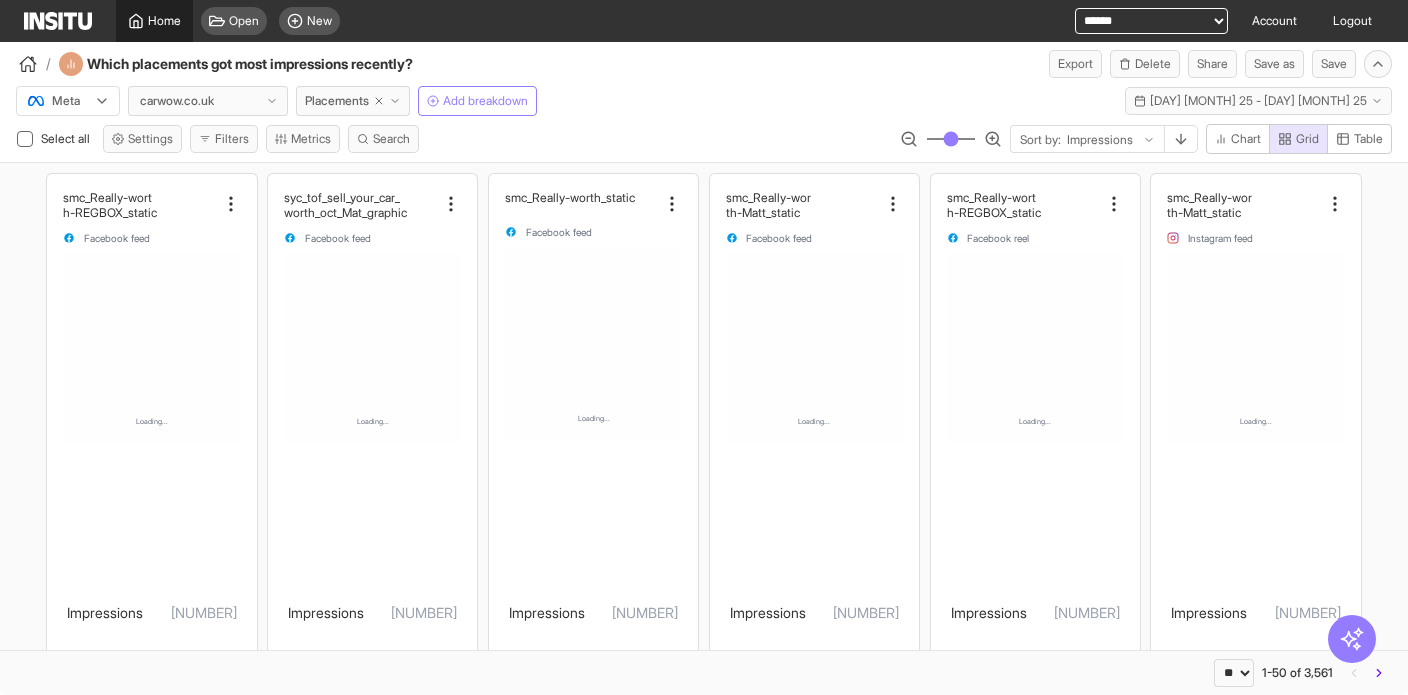 click 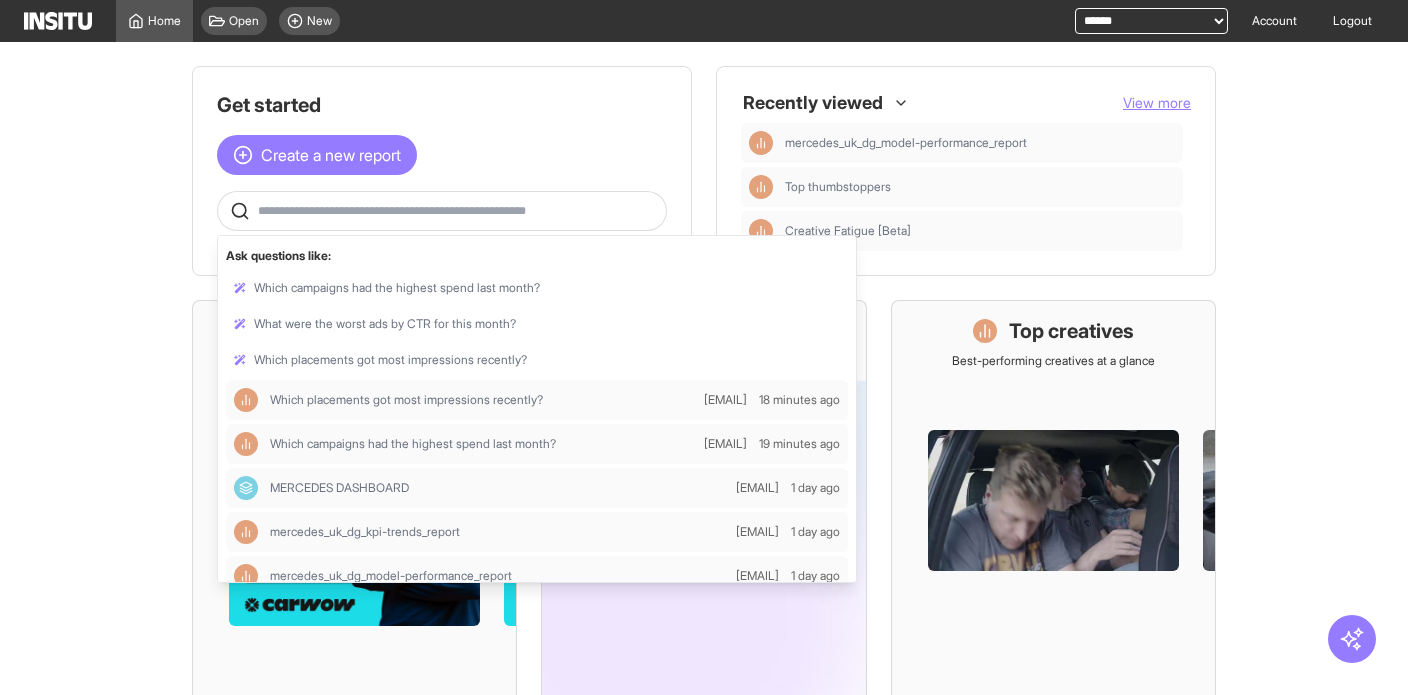click at bounding box center (458, 211) 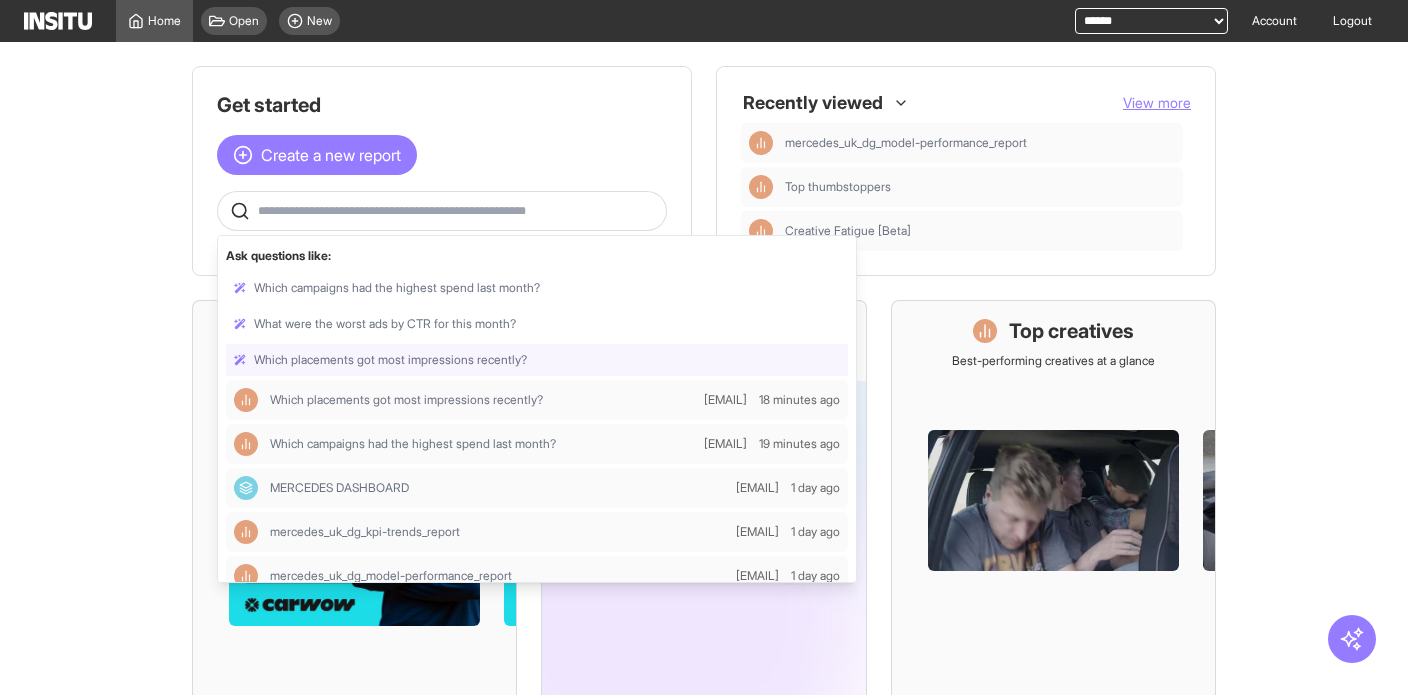 click at bounding box center [537, 360] 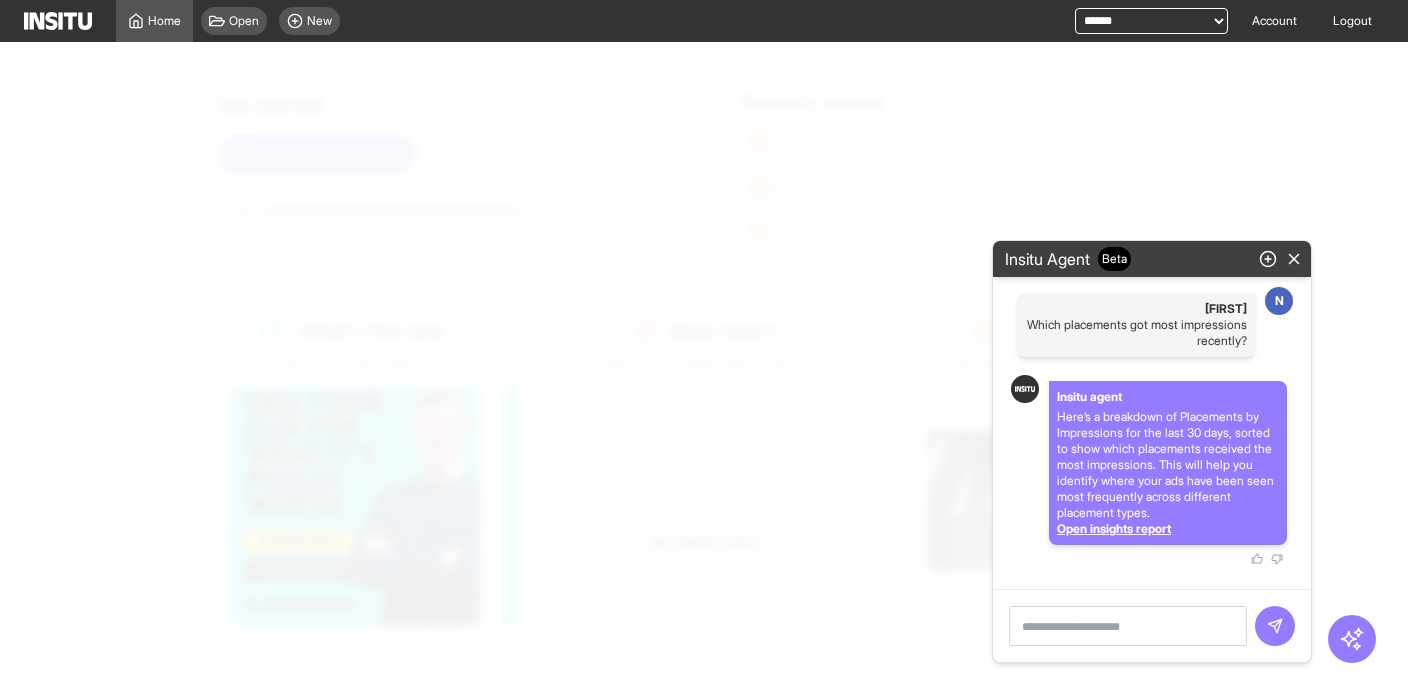 select on "**" 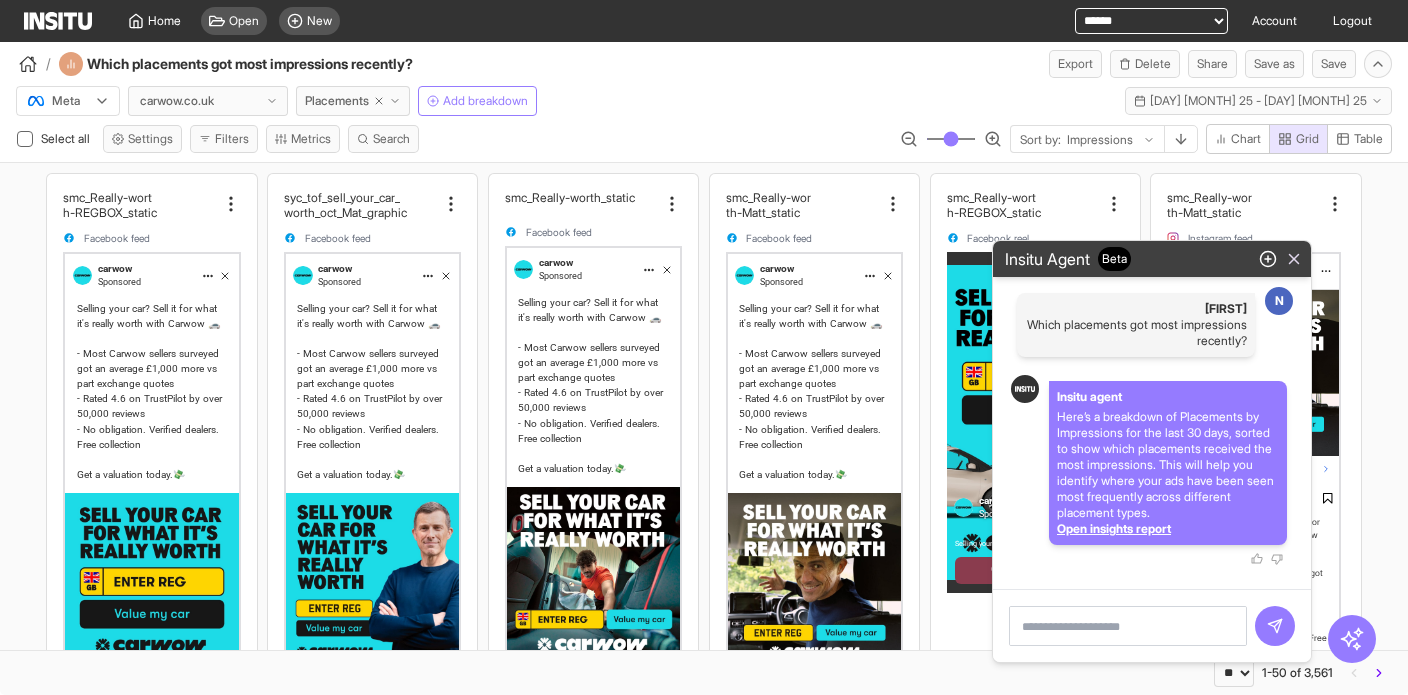 click 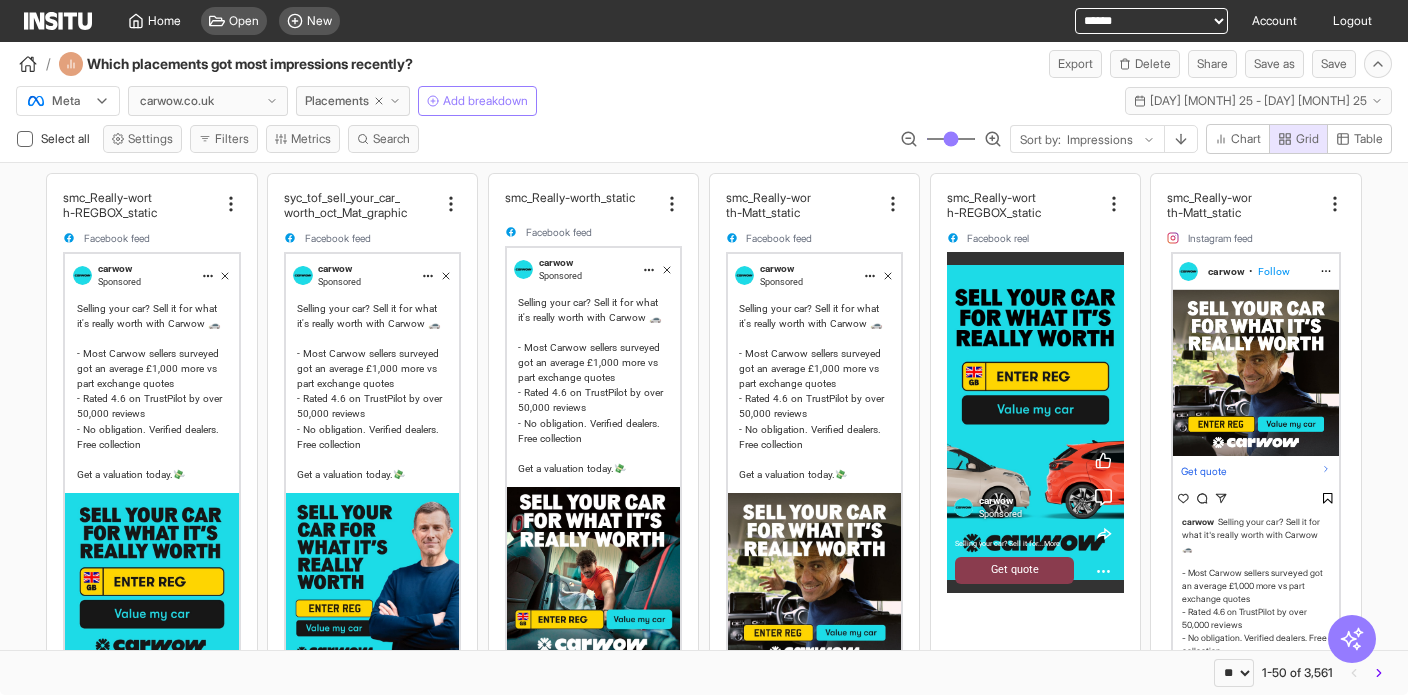 click at bounding box center [58, 21] 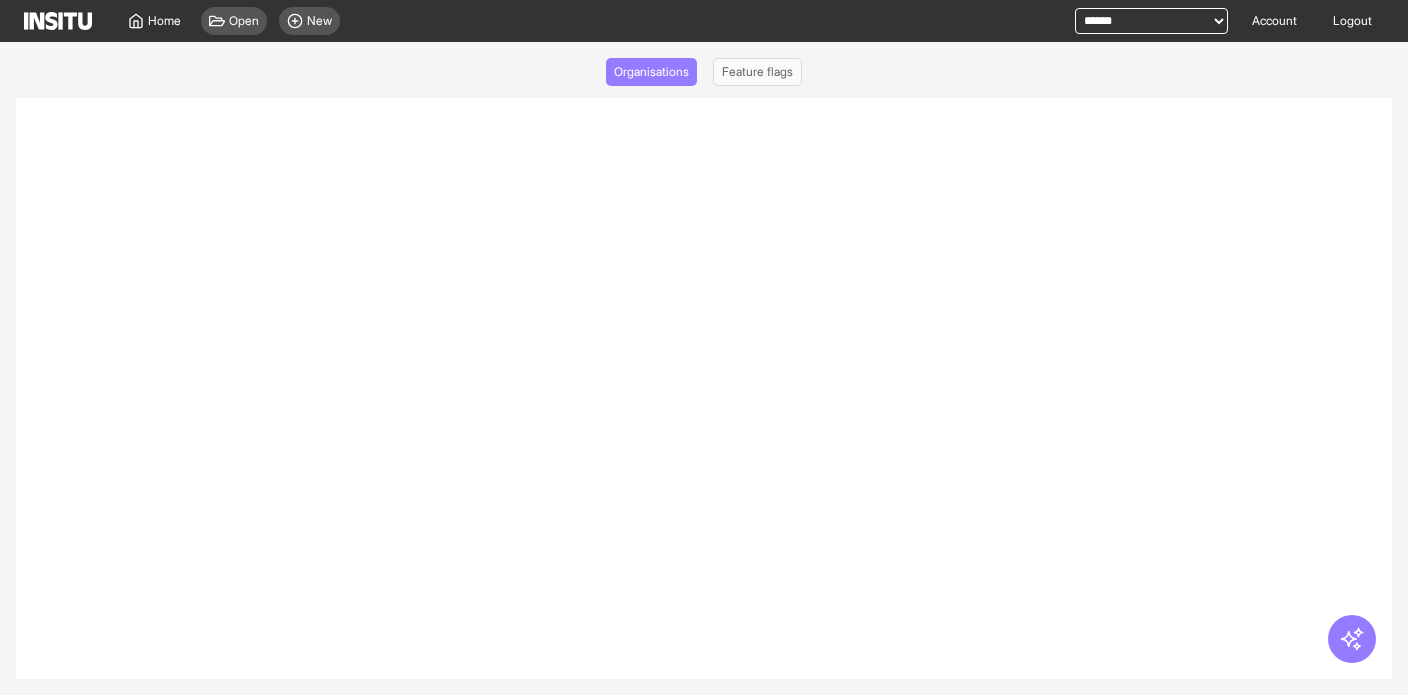 select on "*****" 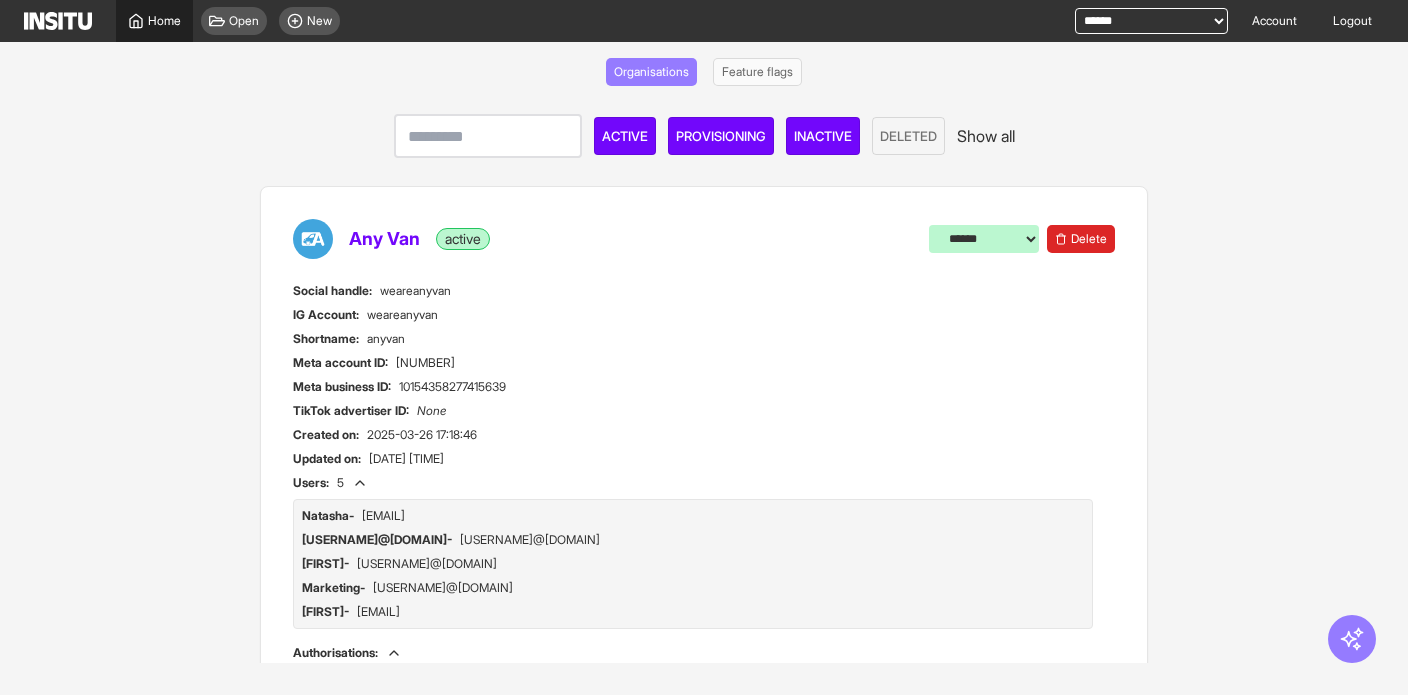 click on "Home" at bounding box center (154, 21) 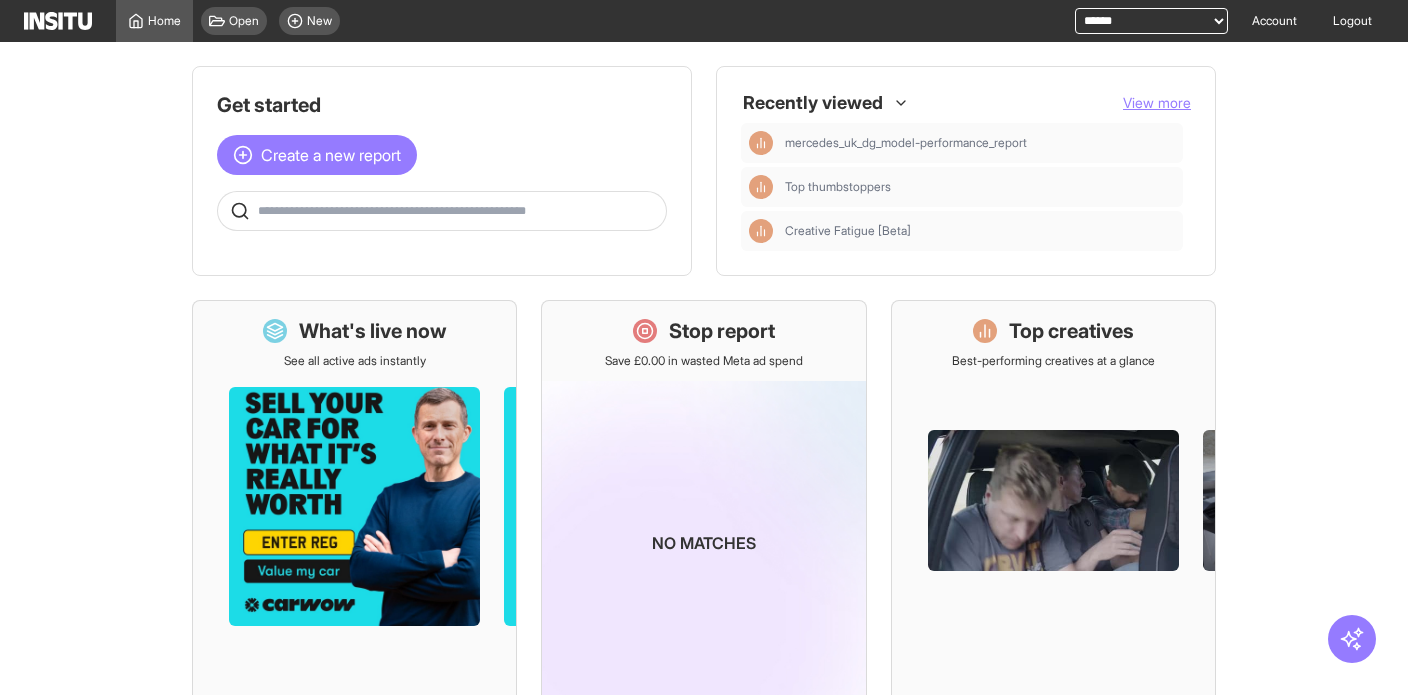 click at bounding box center (458, 211) 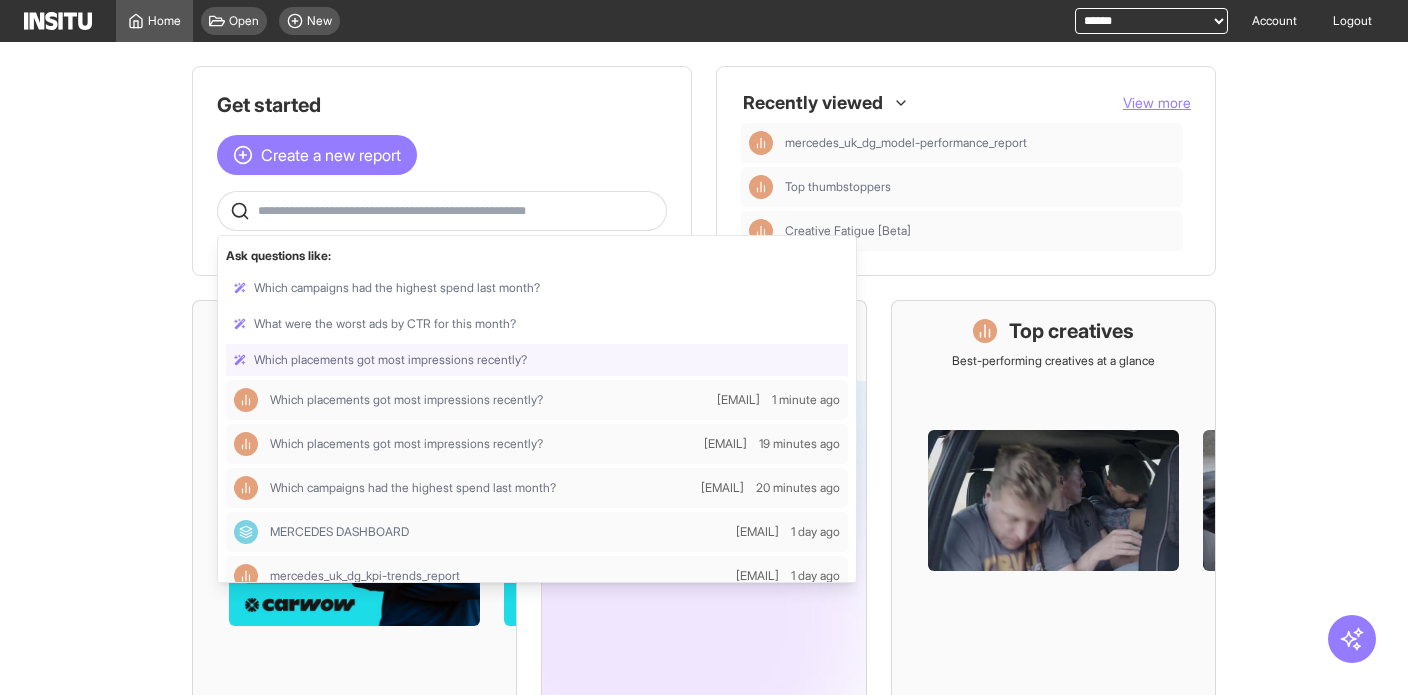 click at bounding box center [537, 360] 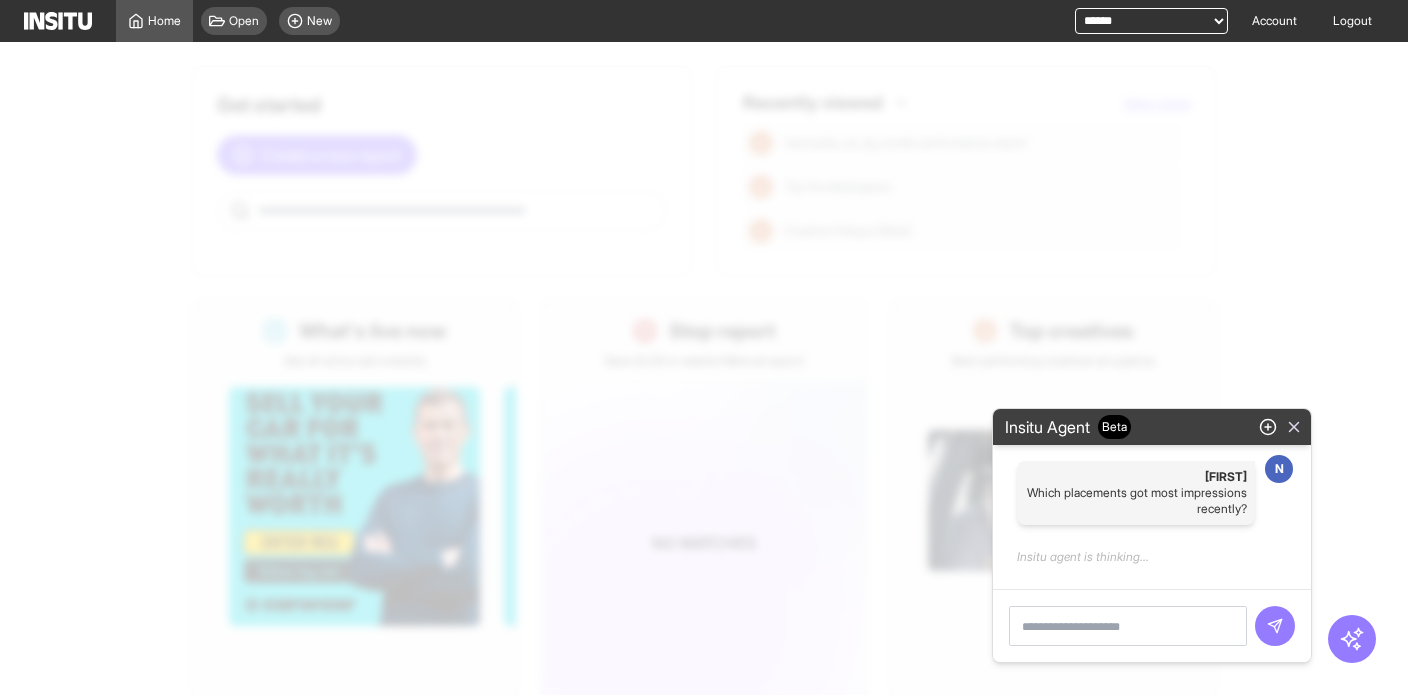click 